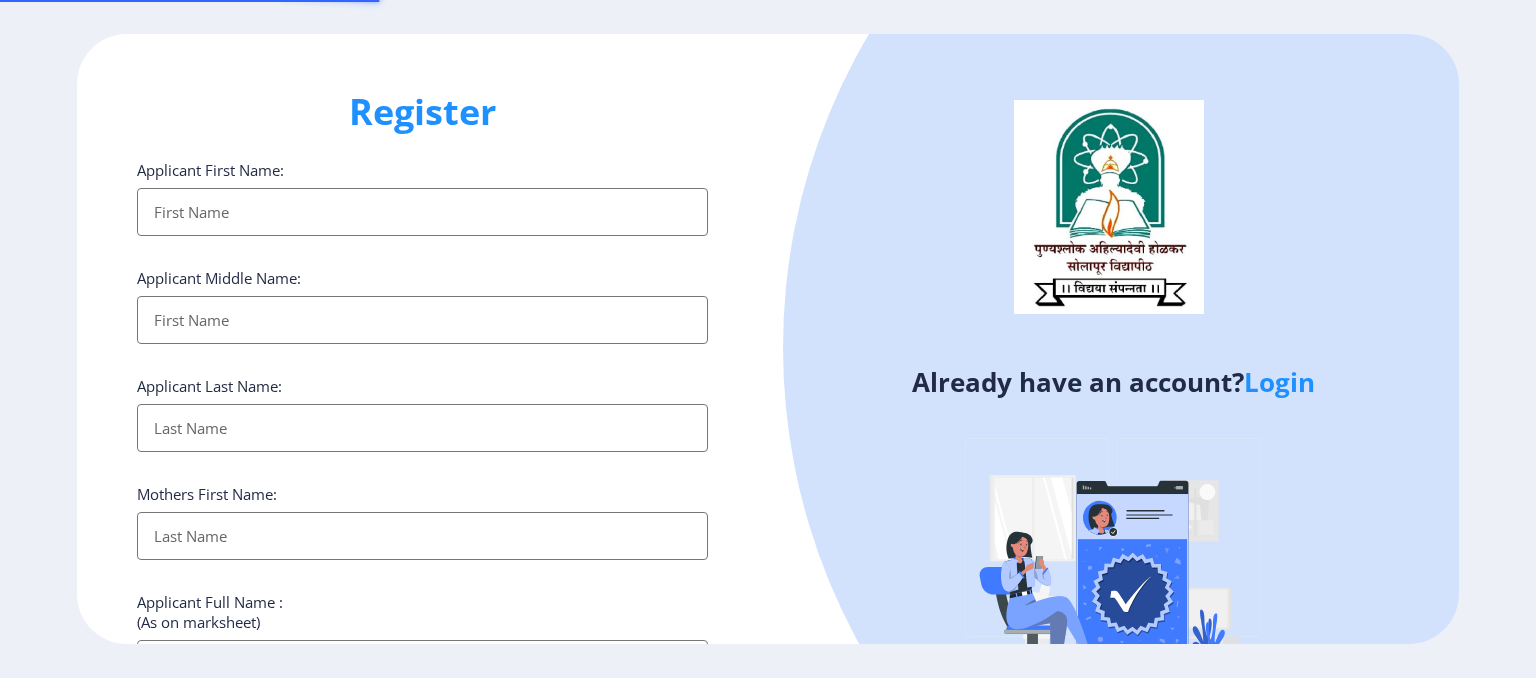 select 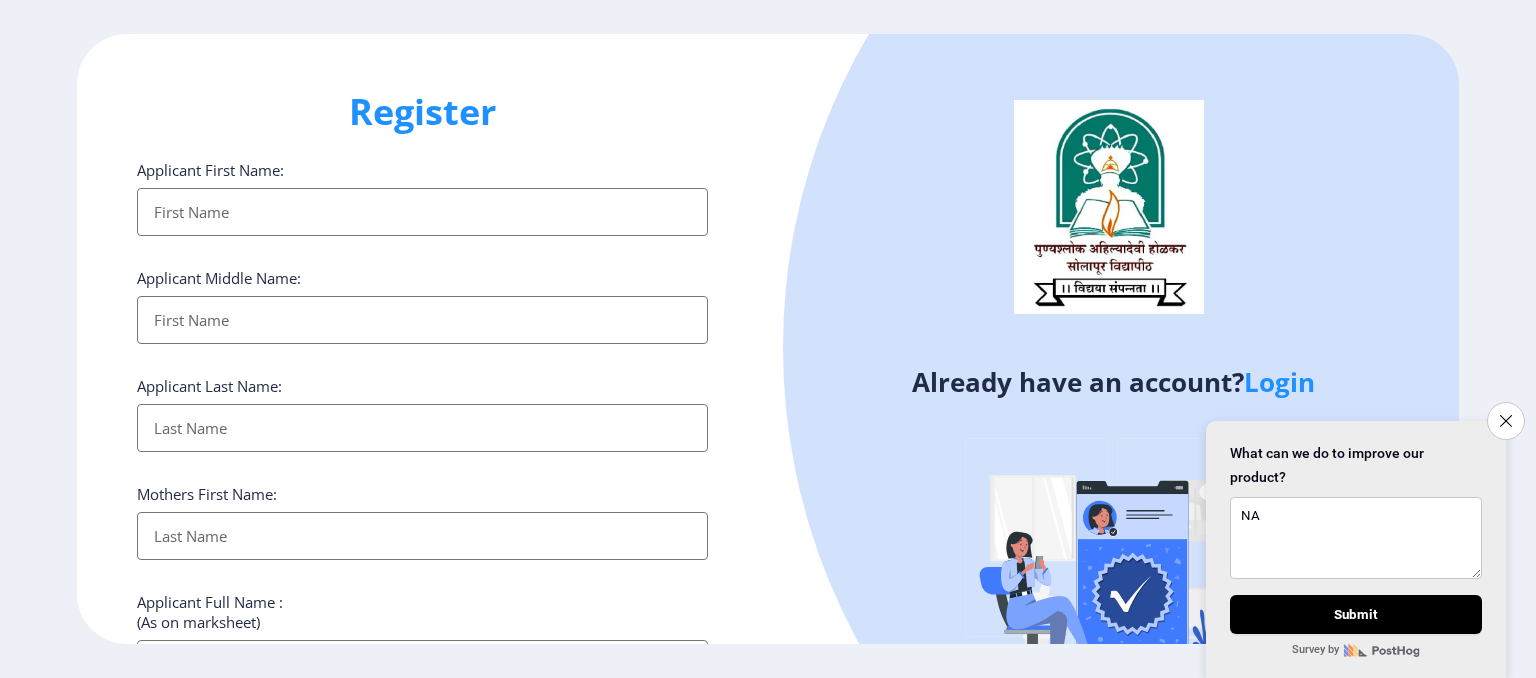 type on "NA" 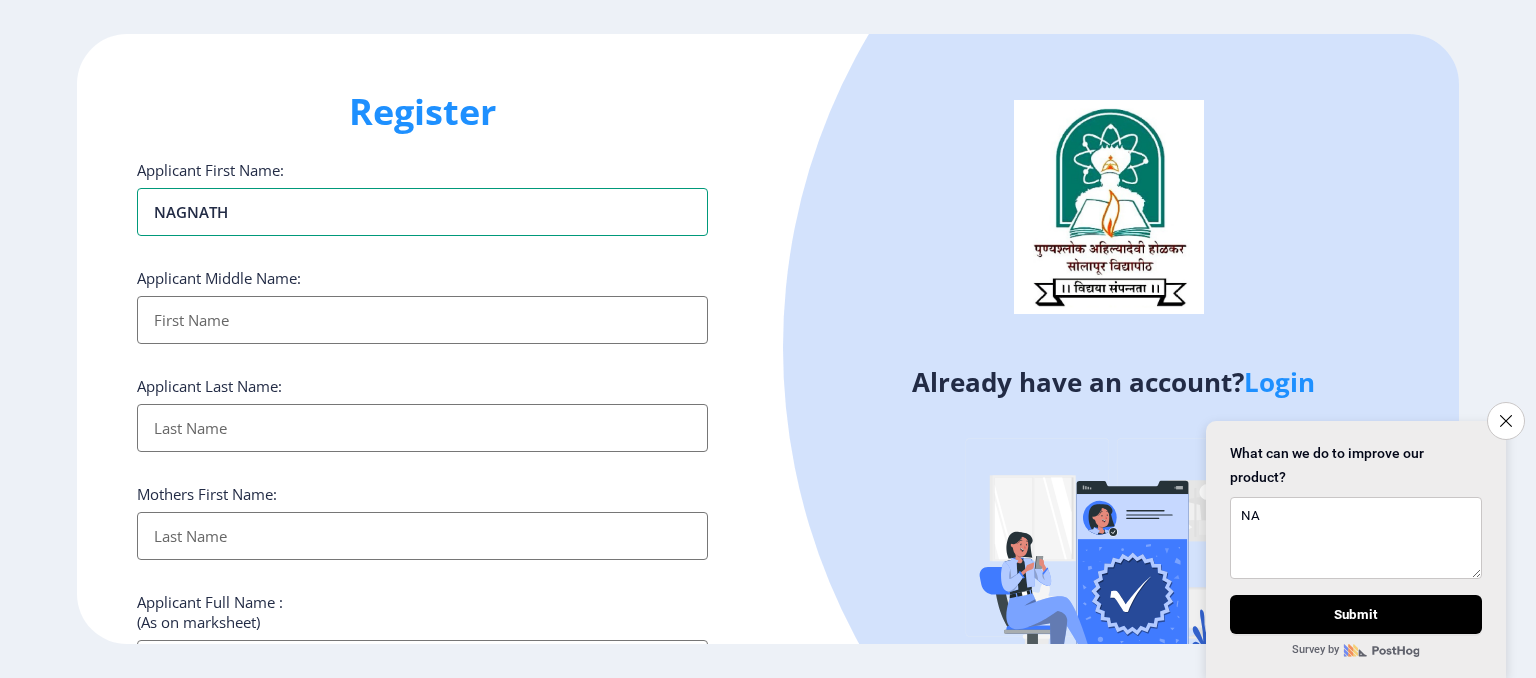 type on "NAGNATH" 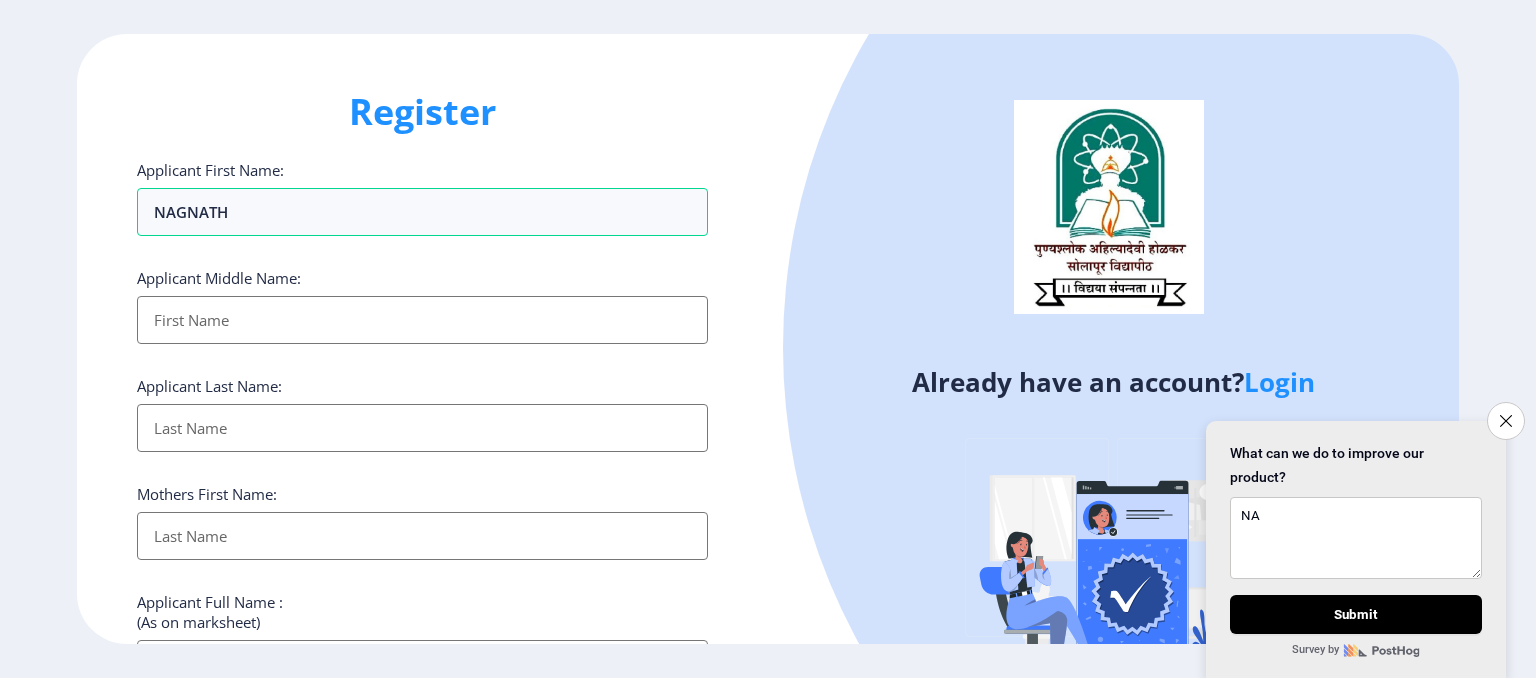 type on "R" 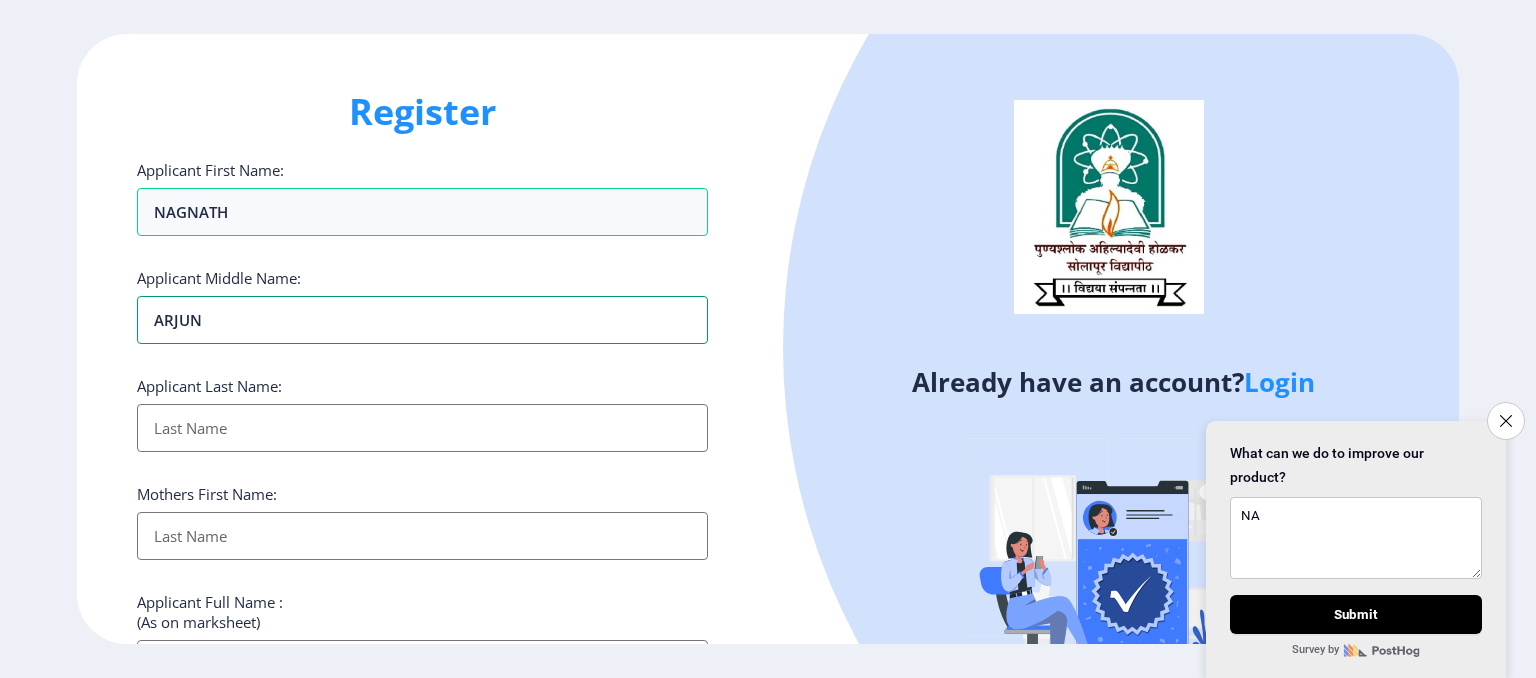 type on "ARJUN" 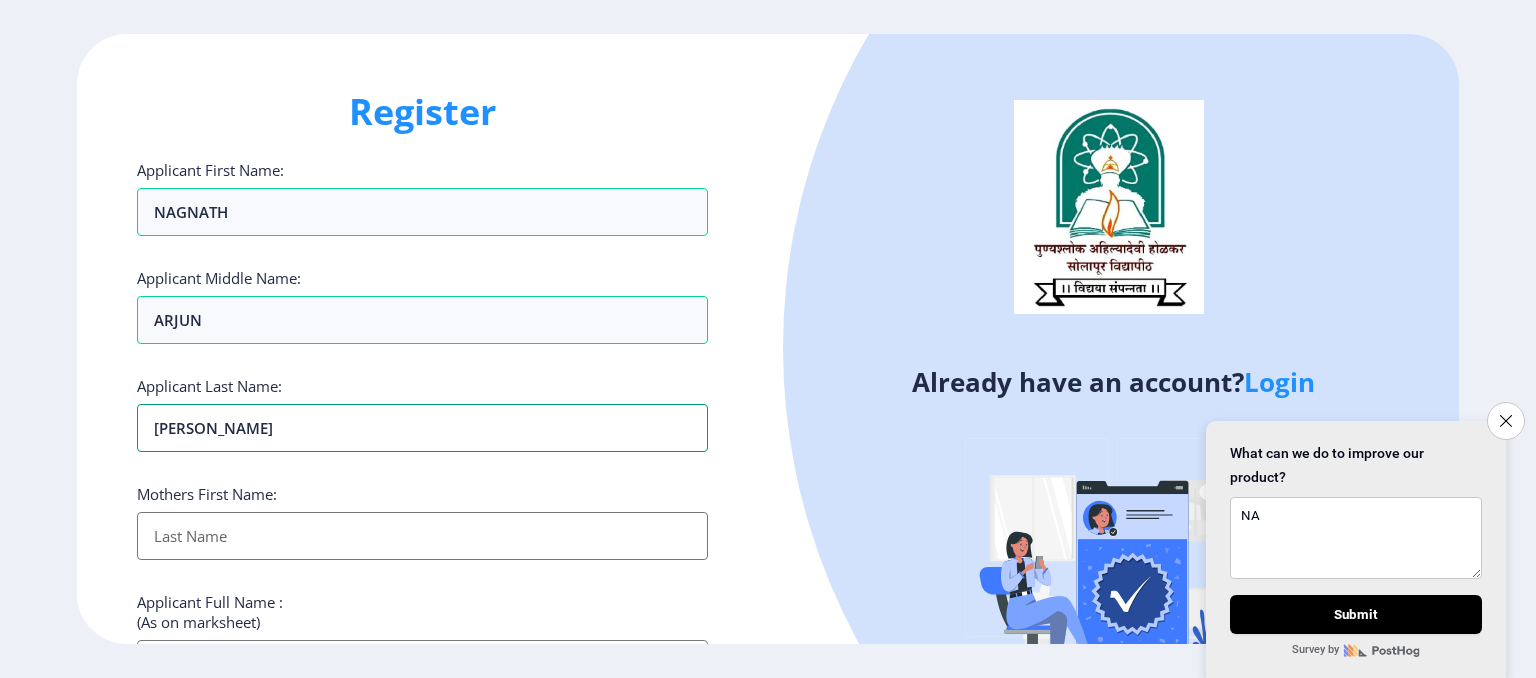 type on "[PERSON_NAME]" 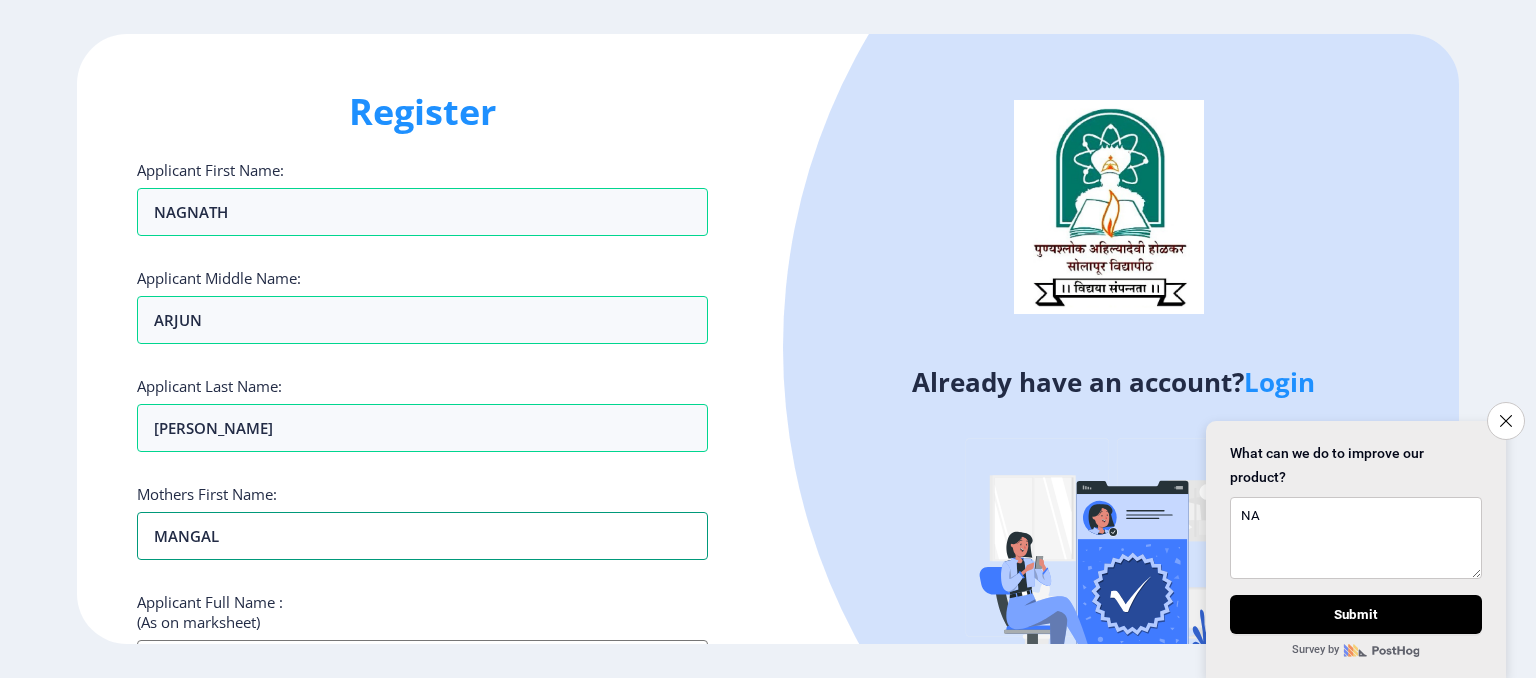 type on "MANGAL" 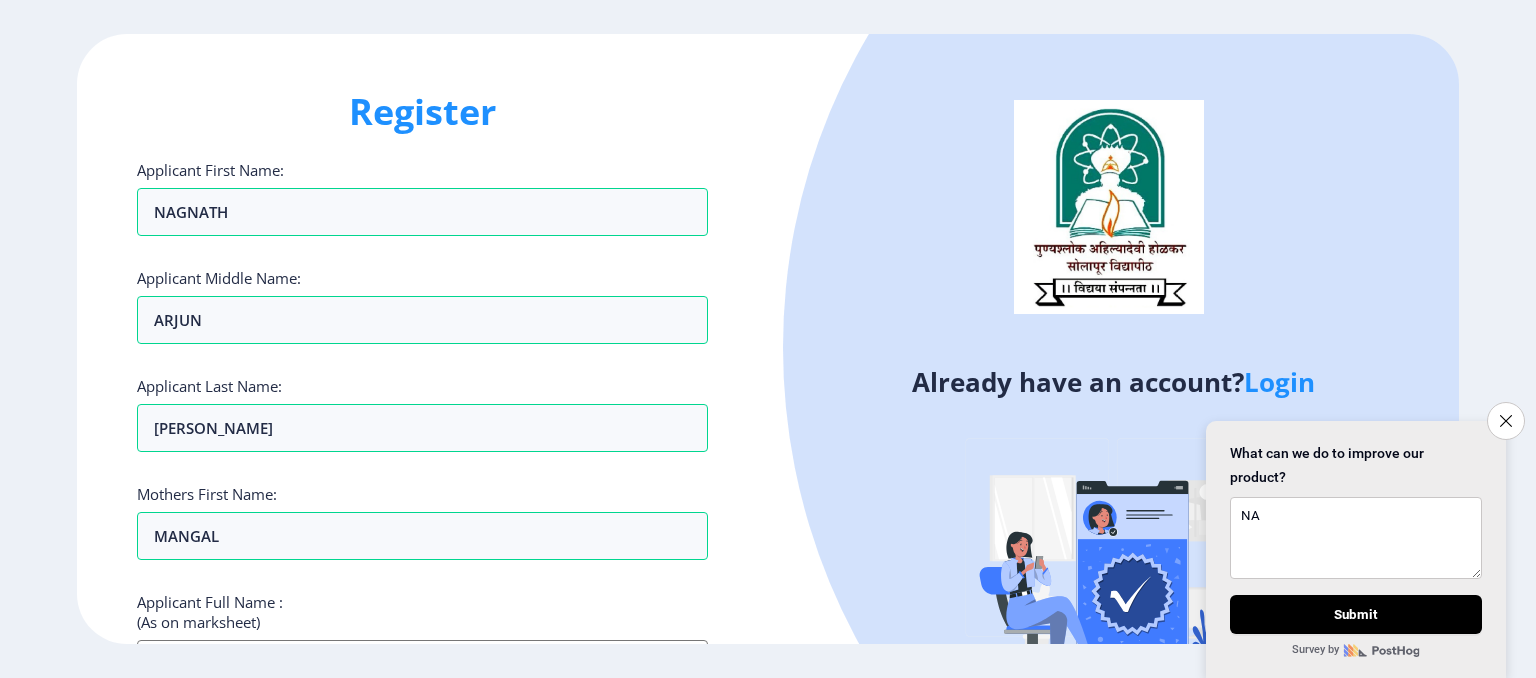 scroll, scrollTop: 42, scrollLeft: 0, axis: vertical 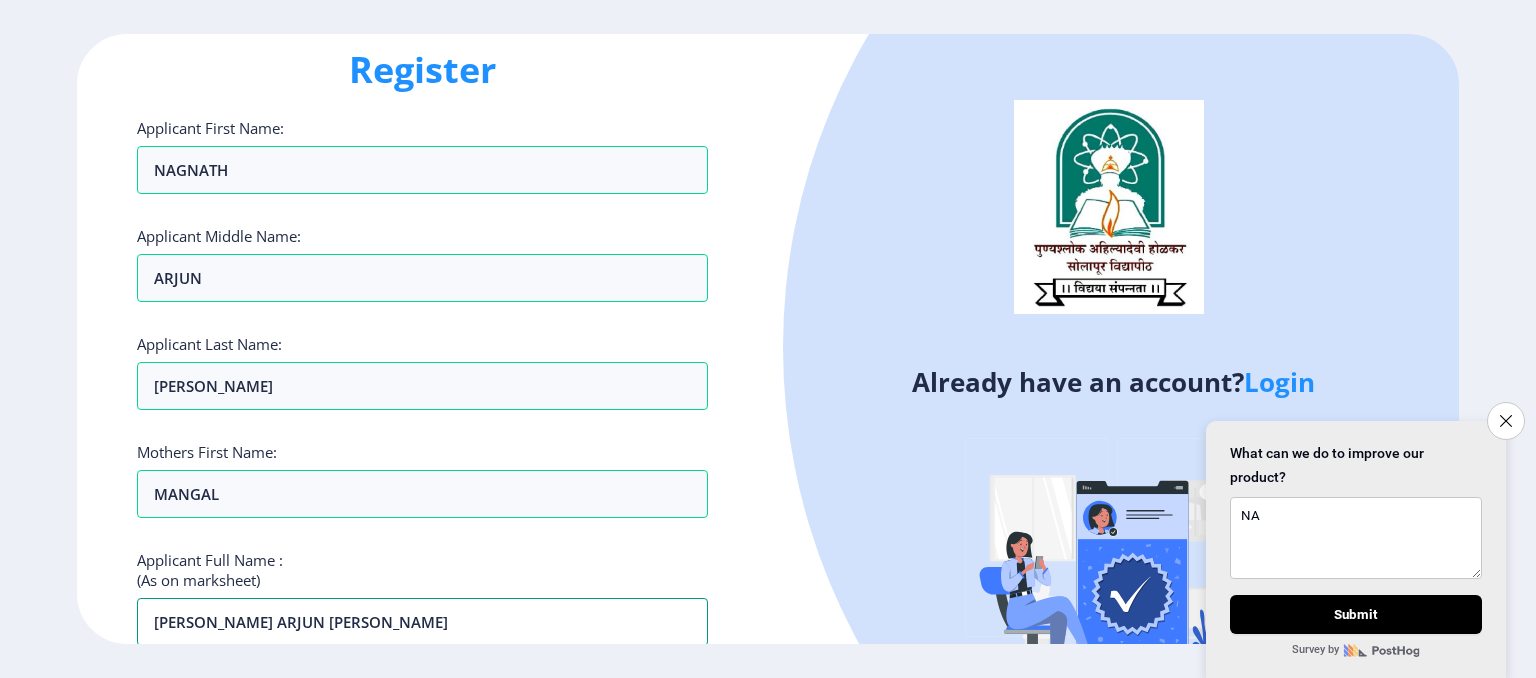 type on "[PERSON_NAME] ARJUN [PERSON_NAME]" 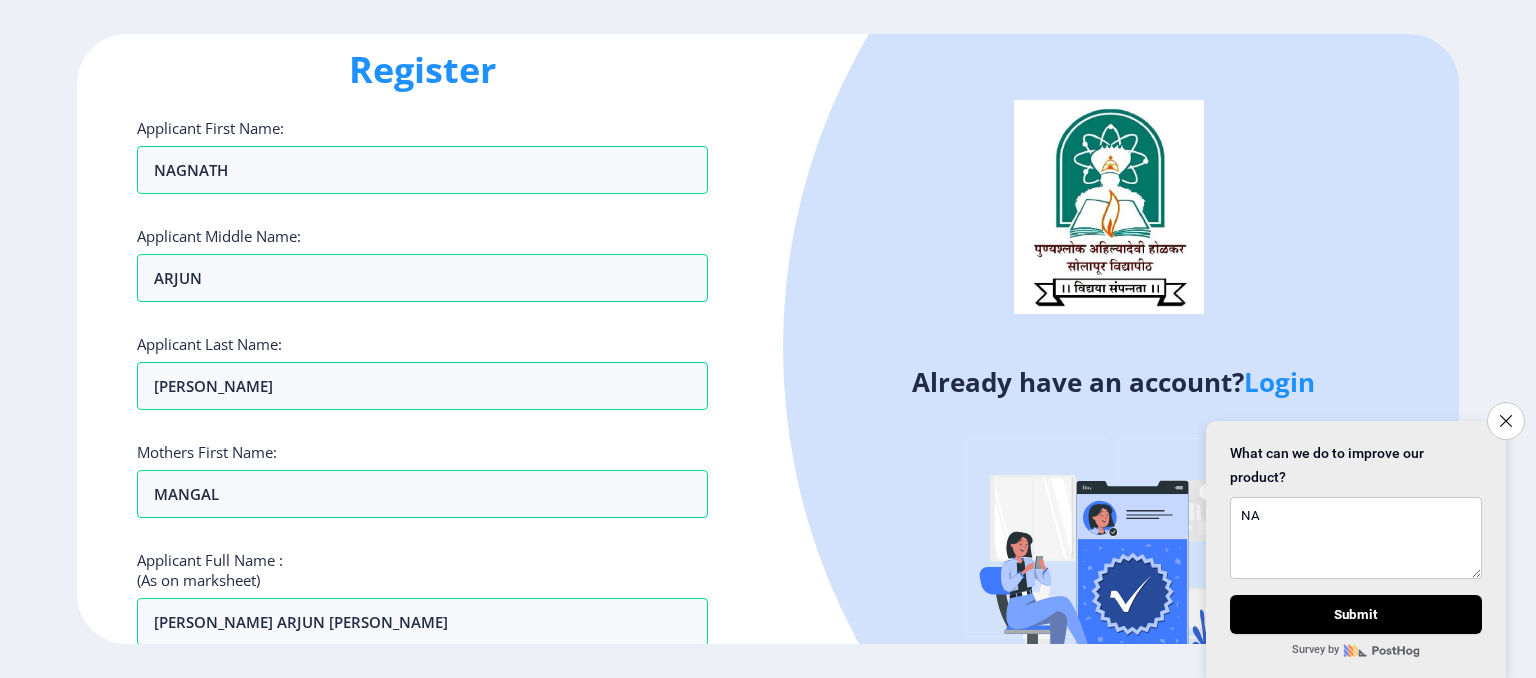 scroll, scrollTop: 431, scrollLeft: 0, axis: vertical 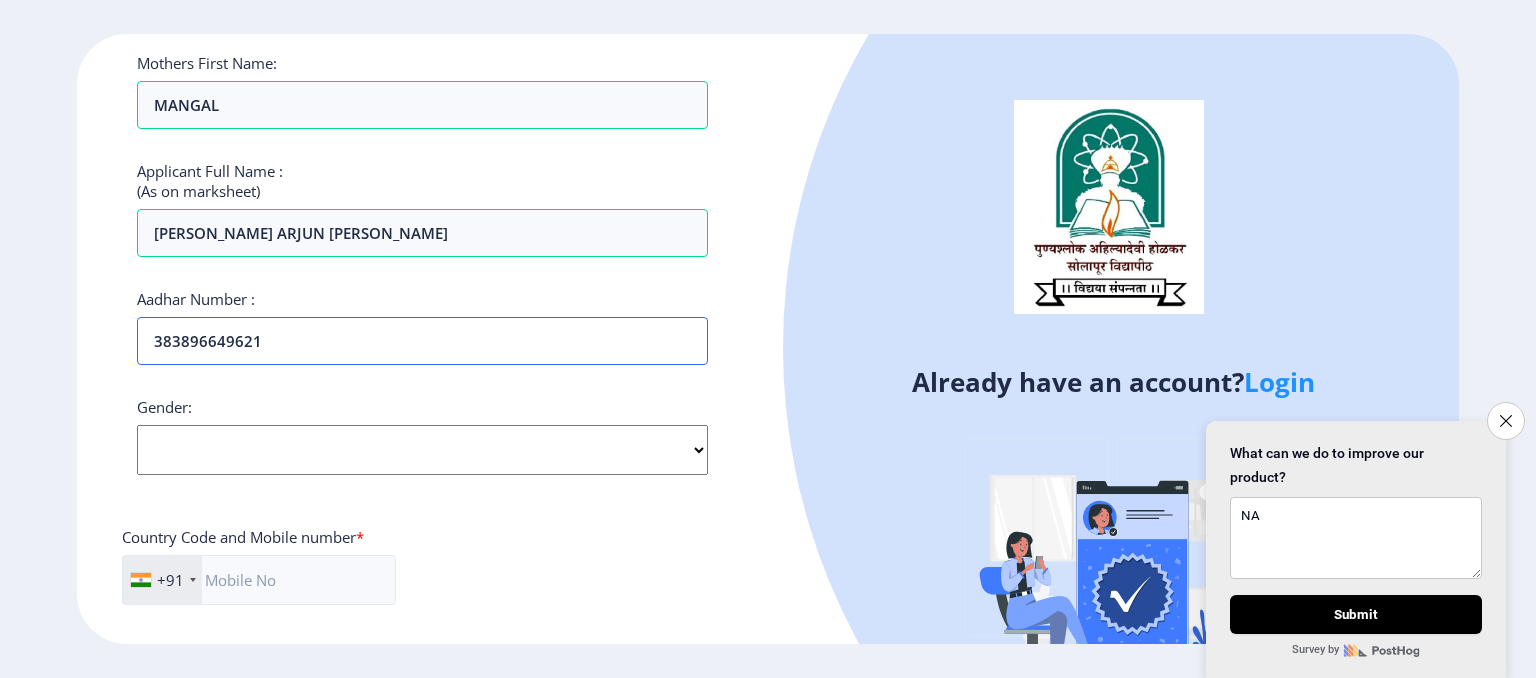 type on "383896649621" 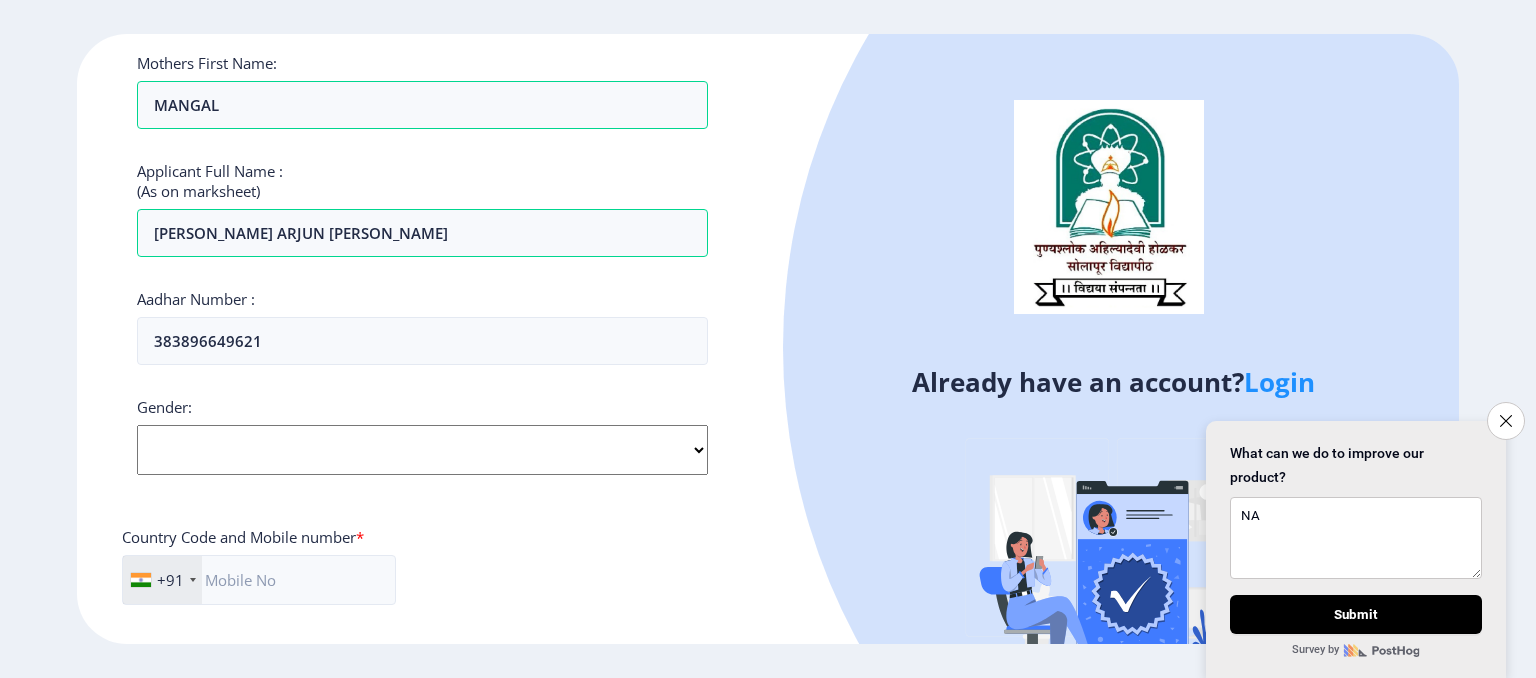 click on "Select Gender [DEMOGRAPHIC_DATA] [DEMOGRAPHIC_DATA] Other" 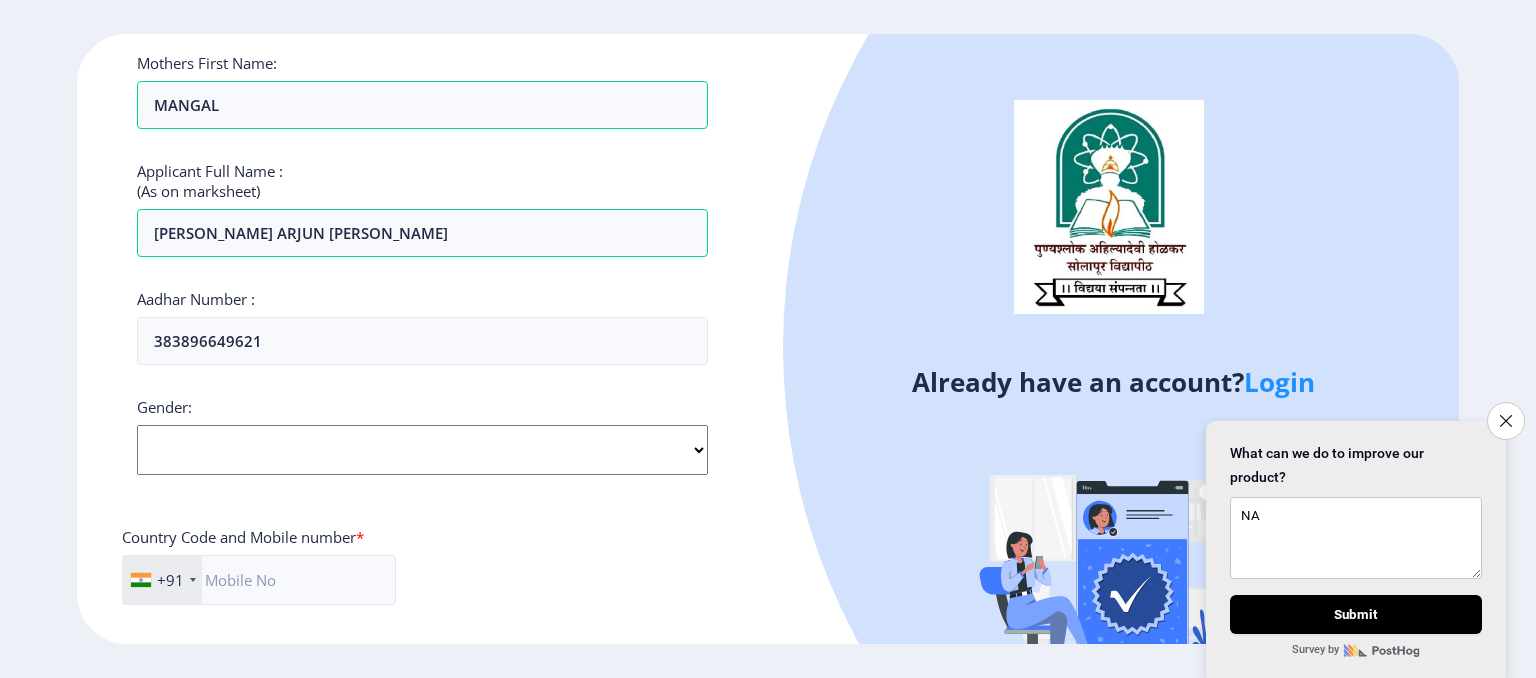 select on "[DEMOGRAPHIC_DATA]" 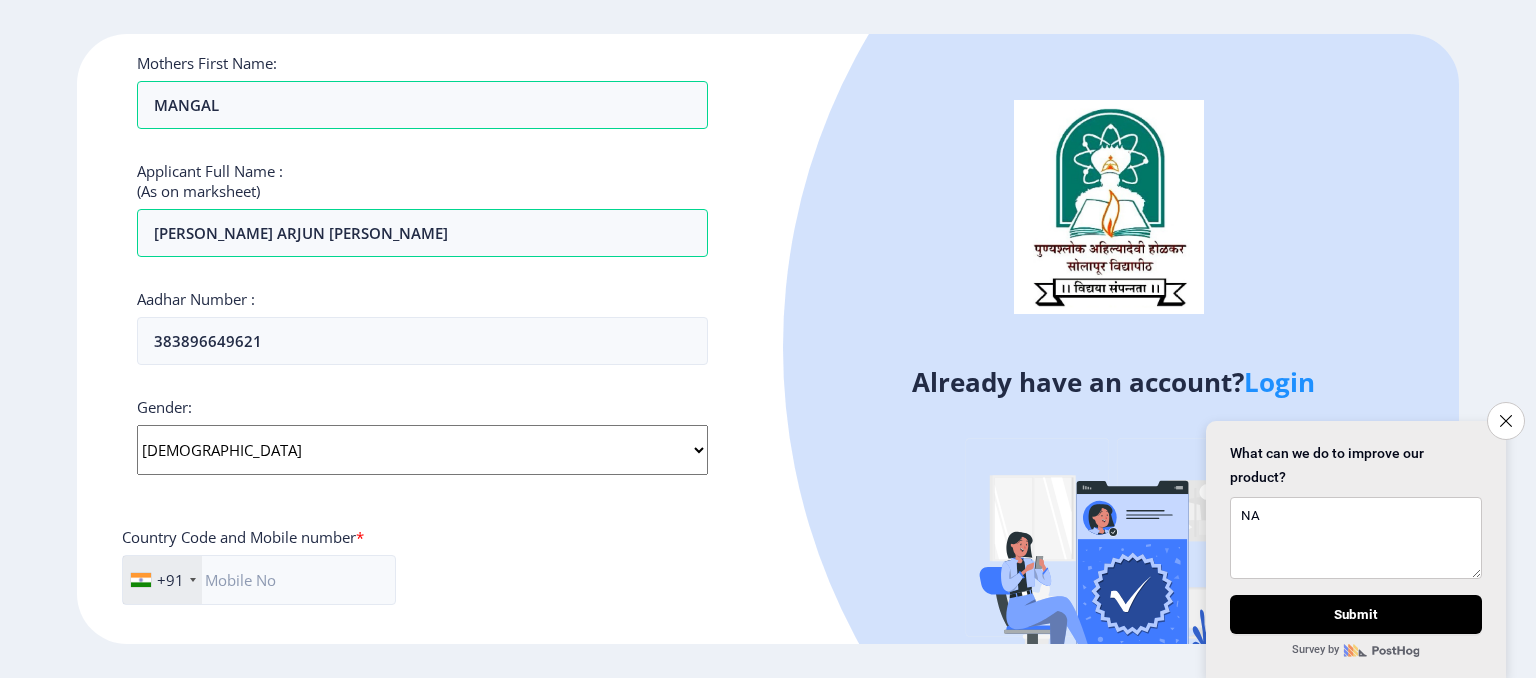 click on "Select Gender [DEMOGRAPHIC_DATA] [DEMOGRAPHIC_DATA] Other" 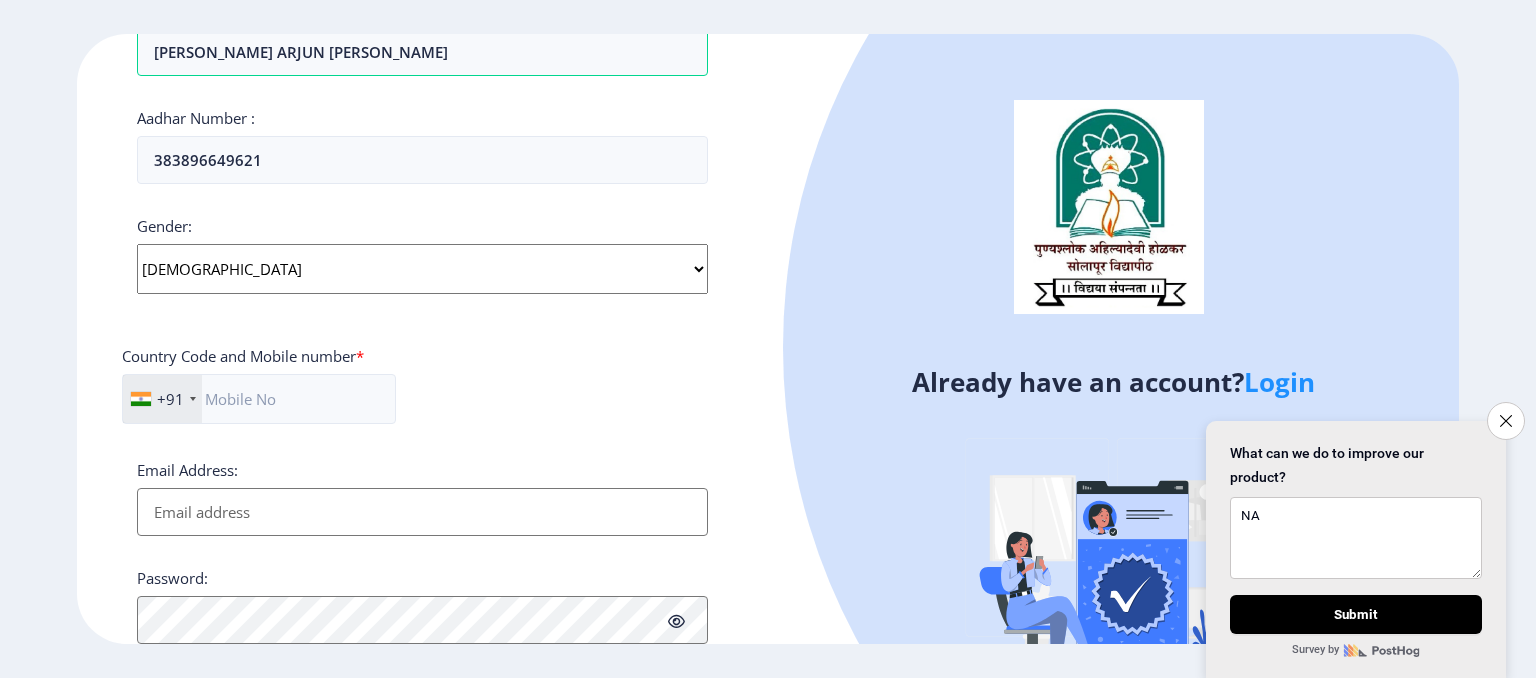 scroll, scrollTop: 631, scrollLeft: 0, axis: vertical 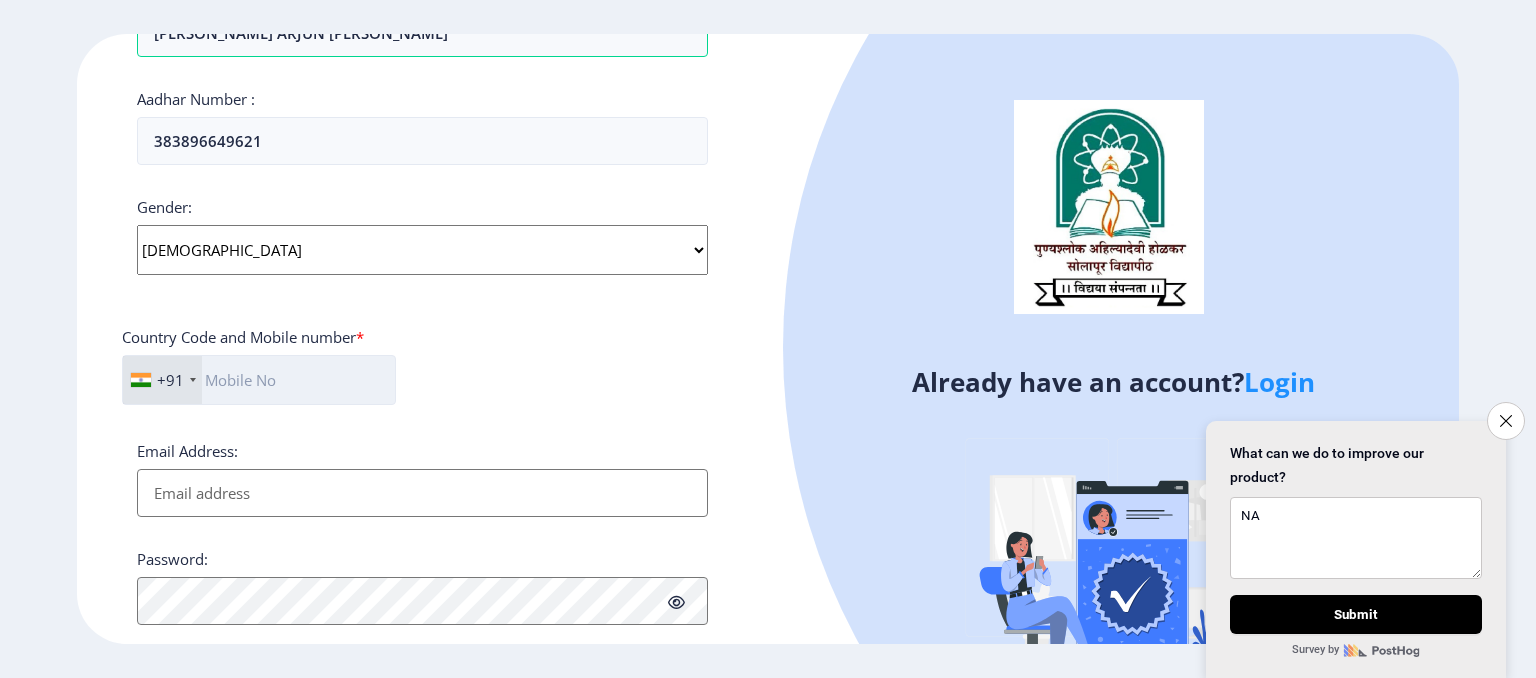 click 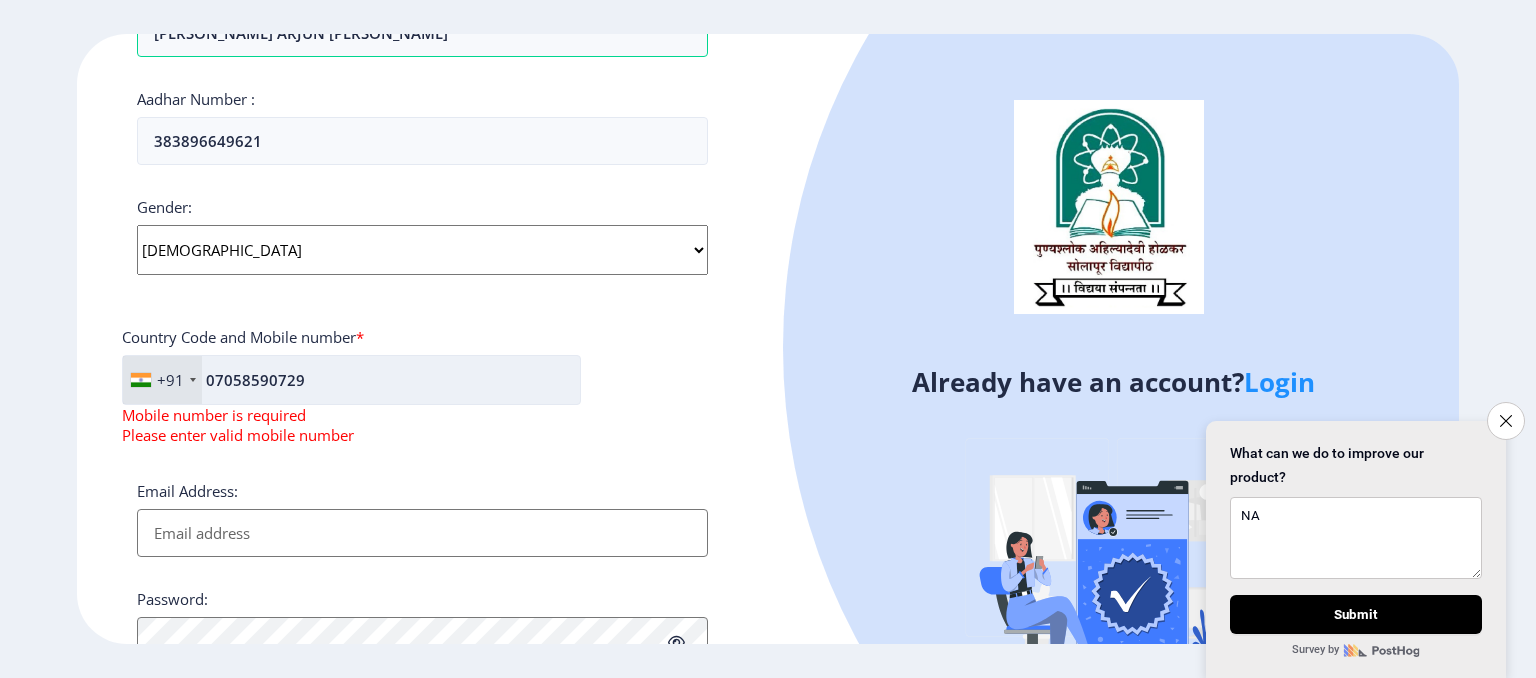 click on "07058590729" 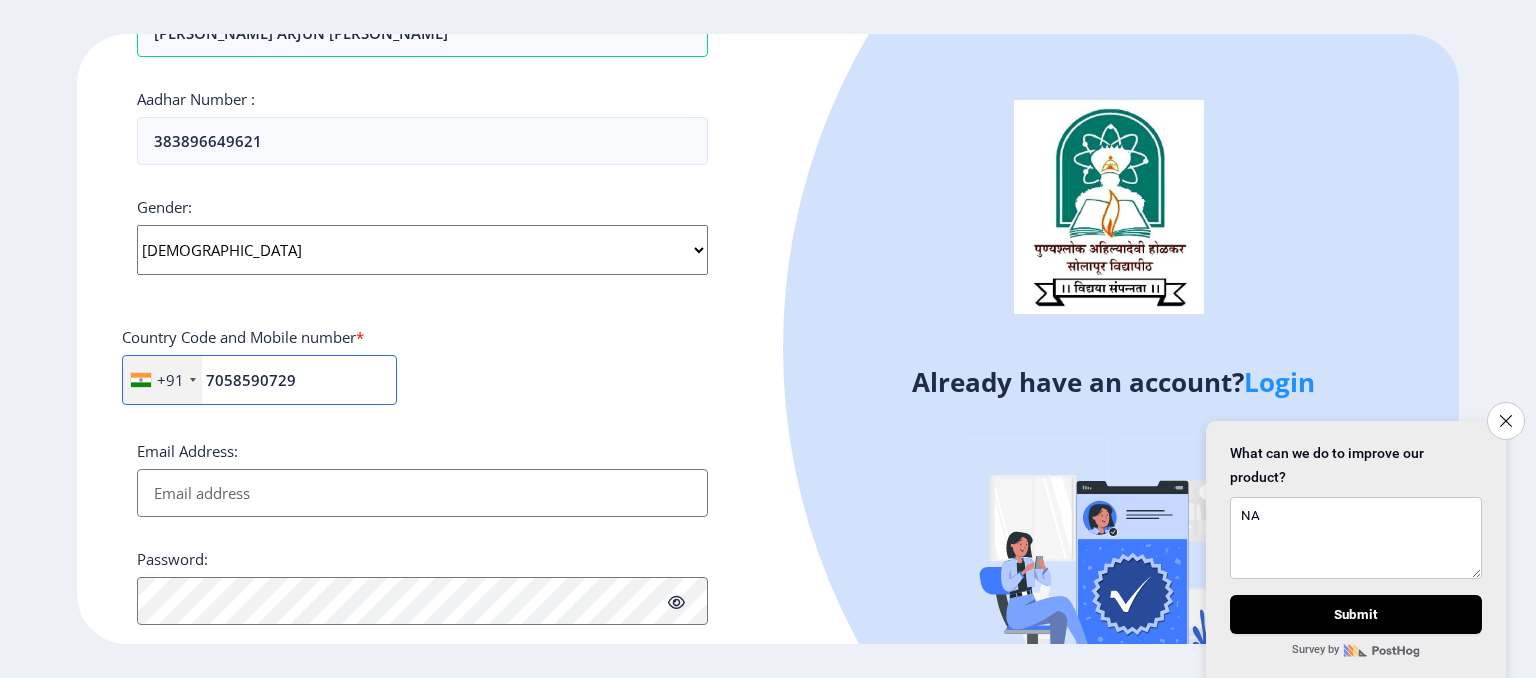 type on "7058590729" 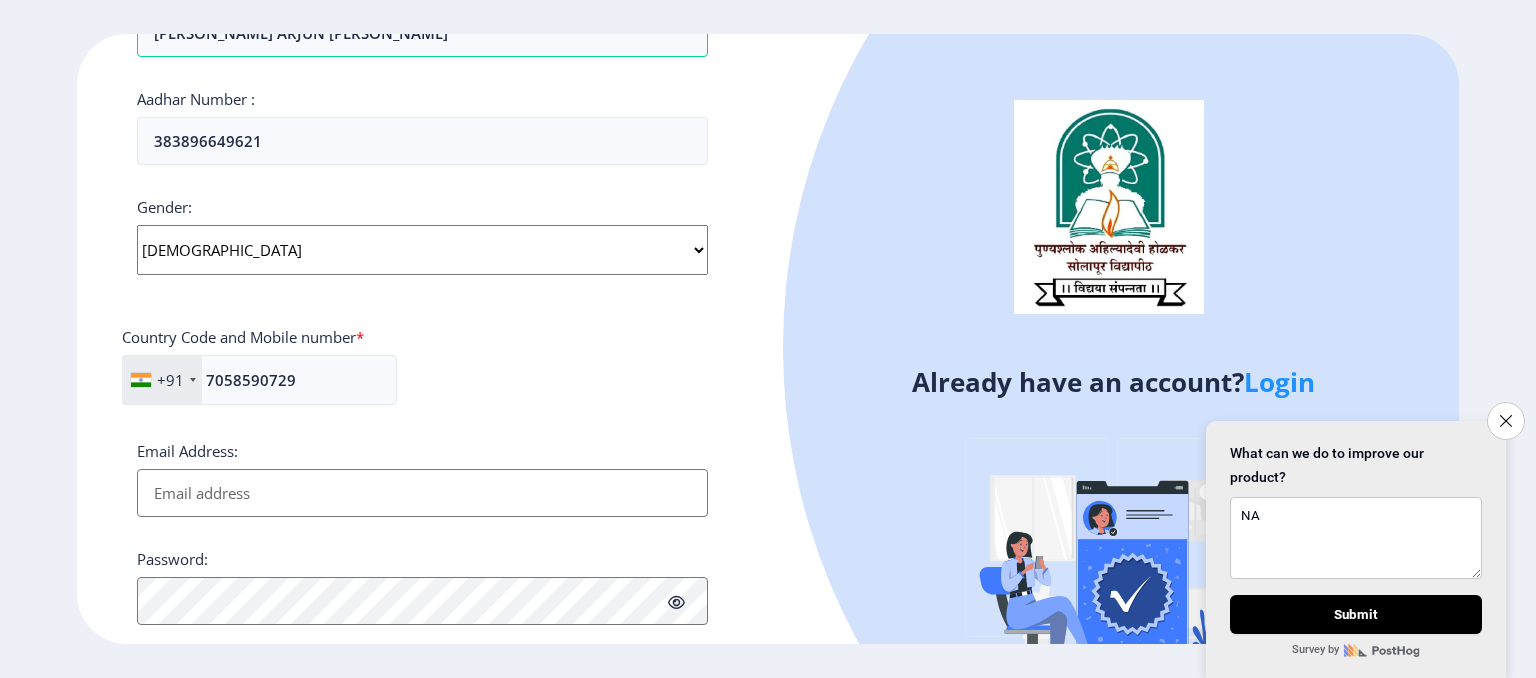 click on "Email Address:" at bounding box center [422, 493] 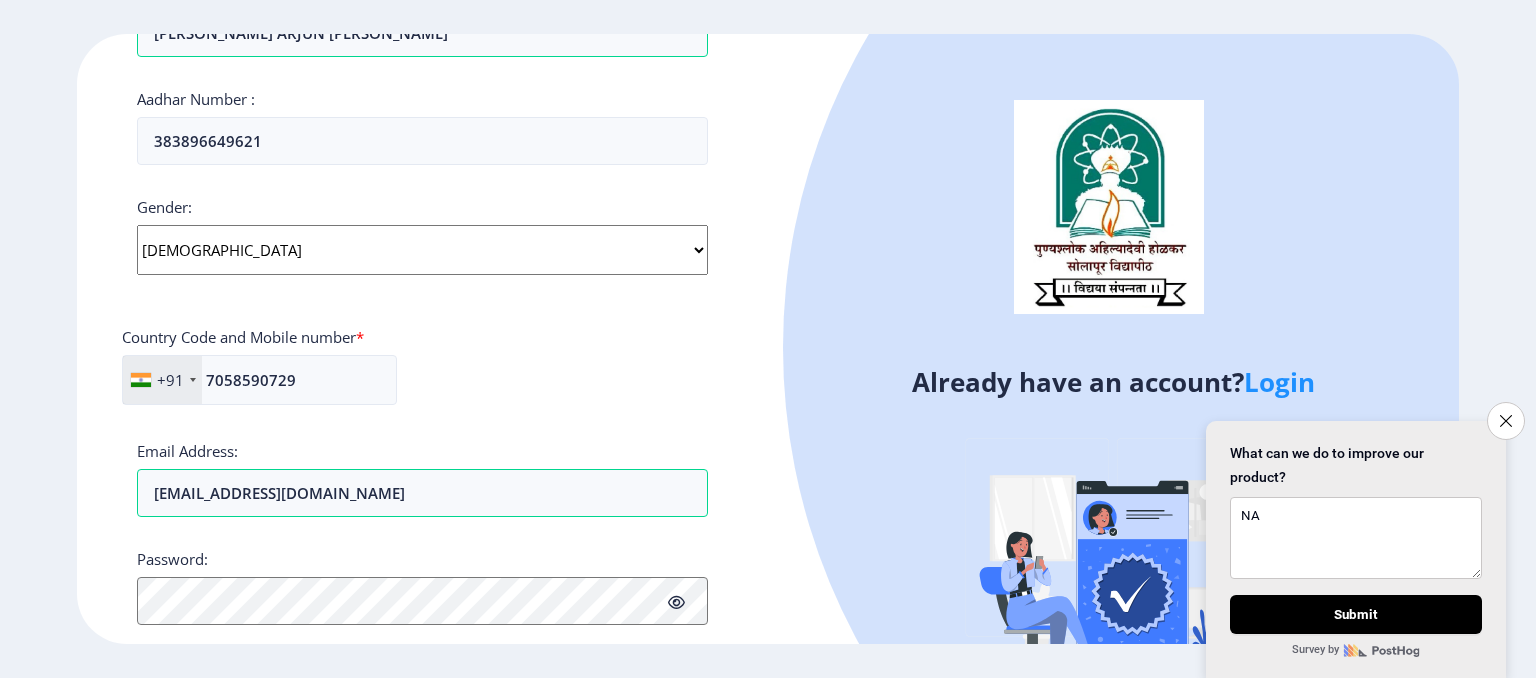 click on "Register Applicant First Name: [PERSON_NAME] Applicant Middle Name: ARJUN Applicant Last Name: [PERSON_NAME] Mothers First Name: MANGAL Applicant Full Name : (As on marksheet) [PERSON_NAME] ARJUN [PERSON_NAME] Aadhar Number :  383896649621 Gender: Select Gender [DEMOGRAPHIC_DATA] [DEMOGRAPHIC_DATA] Other  Country Code and Mobile number  *  +91 [GEOGRAPHIC_DATA] ([GEOGRAPHIC_DATA]) +91 [GEOGRAPHIC_DATA] (‫[GEOGRAPHIC_DATA]‬‎) +93 [GEOGRAPHIC_DATA] ([GEOGRAPHIC_DATA]) +355 [GEOGRAPHIC_DATA] (‫[GEOGRAPHIC_DATA]‬‎) +213 [US_STATE] +1 [GEOGRAPHIC_DATA] +376 [GEOGRAPHIC_DATA] +244 [GEOGRAPHIC_DATA] +1 [GEOGRAPHIC_DATA] +1 [GEOGRAPHIC_DATA] +54 [GEOGRAPHIC_DATA] ([GEOGRAPHIC_DATA]) +374 [GEOGRAPHIC_DATA] +297 [GEOGRAPHIC_DATA] +61 [GEOGRAPHIC_DATA] ([GEOGRAPHIC_DATA]) +43 [GEOGRAPHIC_DATA] ([GEOGRAPHIC_DATA]) +994 [GEOGRAPHIC_DATA] +1 [GEOGRAPHIC_DATA] (‫[GEOGRAPHIC_DATA]‬‎) +973 [GEOGRAPHIC_DATA] ([GEOGRAPHIC_DATA]) +880 [GEOGRAPHIC_DATA] +1 [GEOGRAPHIC_DATA] ([GEOGRAPHIC_DATA]) +375 [GEOGRAPHIC_DATA] ([GEOGRAPHIC_DATA]) +32 [GEOGRAPHIC_DATA] +501 [GEOGRAPHIC_DATA] ([GEOGRAPHIC_DATA]) +229 [GEOGRAPHIC_DATA] +1 [GEOGRAPHIC_DATA] (འབྲུག) +975 [GEOGRAPHIC_DATA] +591 [GEOGRAPHIC_DATA] ([GEOGRAPHIC_DATA]) +387 [GEOGRAPHIC_DATA] +267 [GEOGRAPHIC_DATA] ([GEOGRAPHIC_DATA]) +55 [GEOGRAPHIC_DATA] +246 +1 +1" 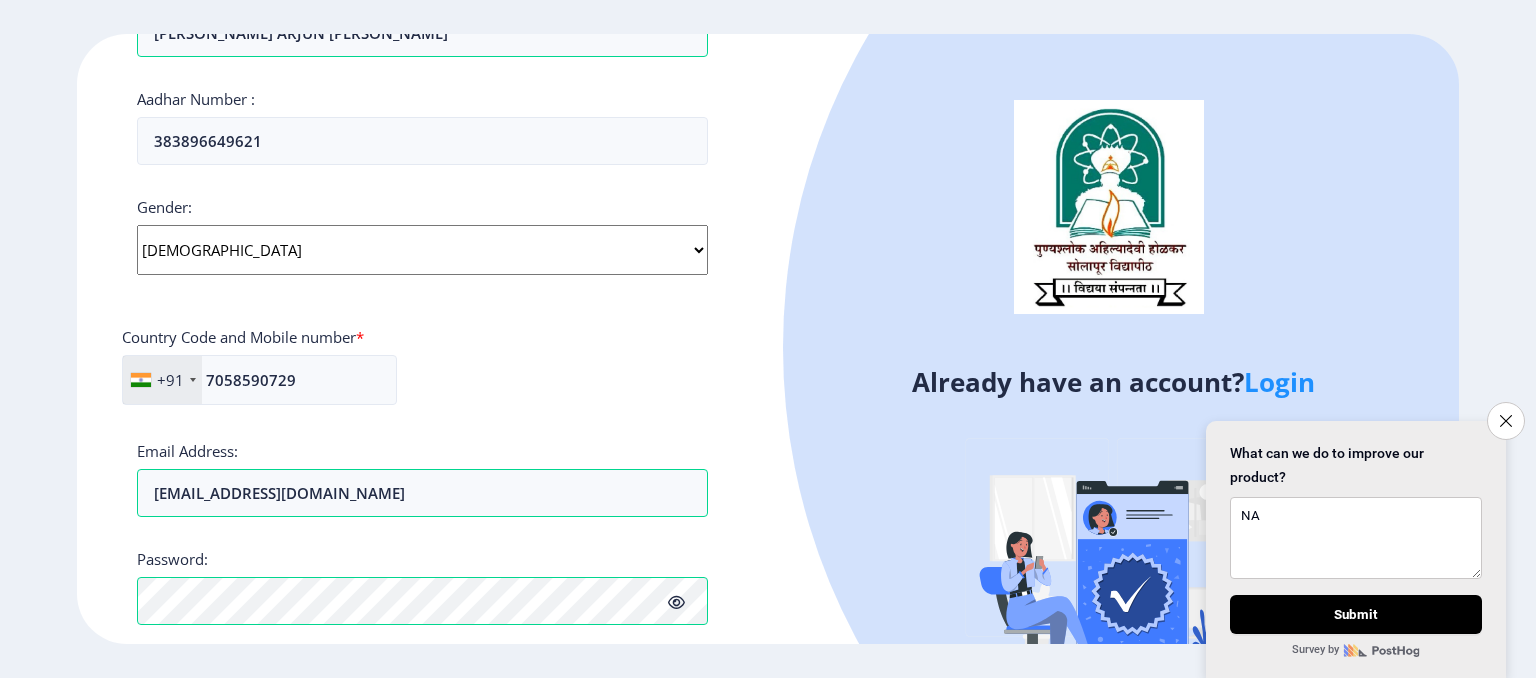 click 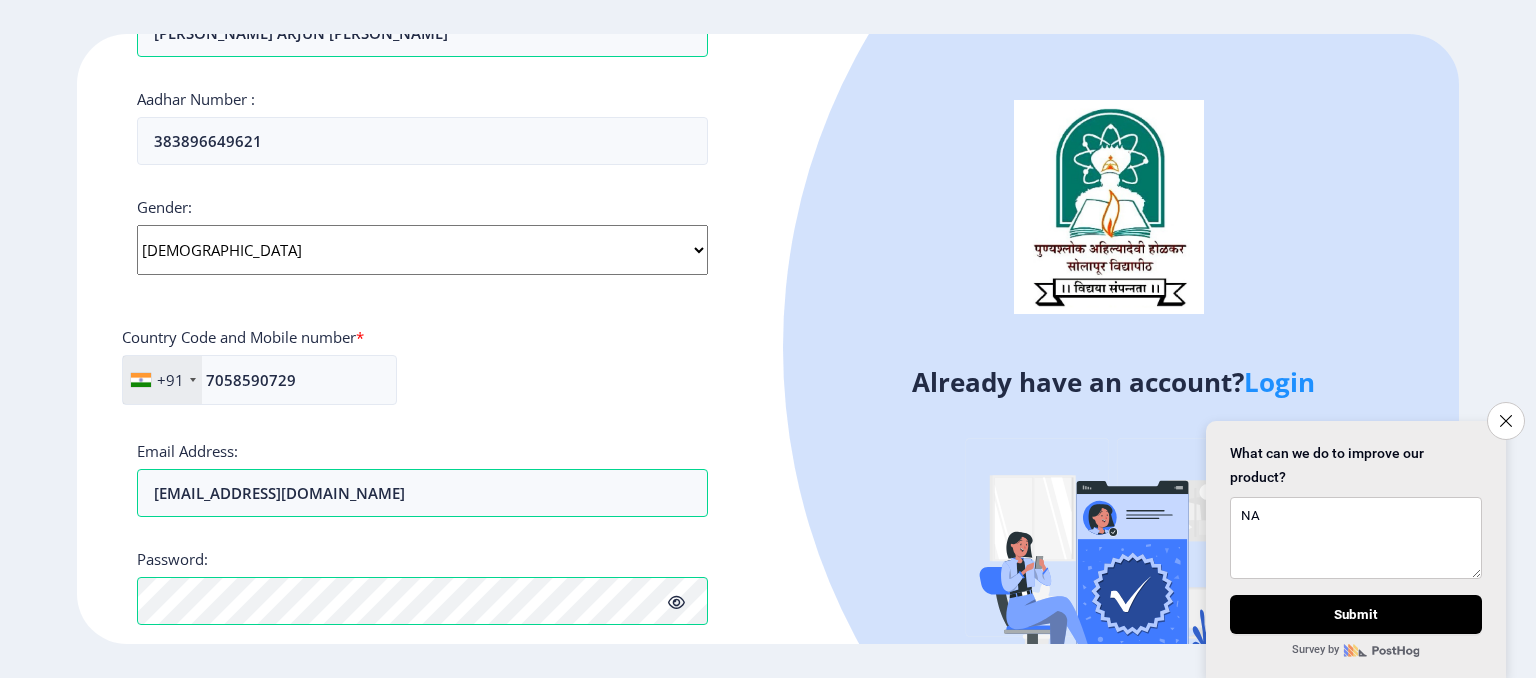 scroll, scrollTop: 803, scrollLeft: 0, axis: vertical 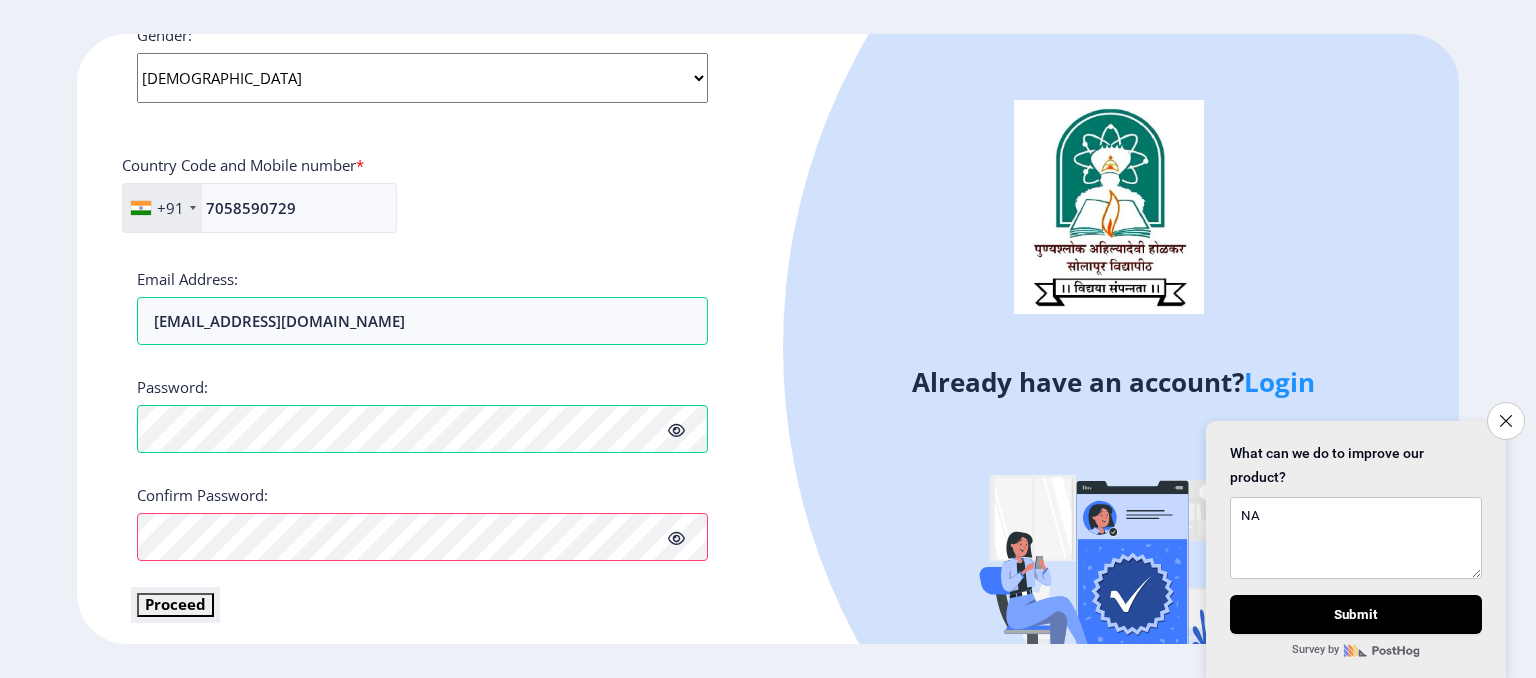 click on "Proceed" 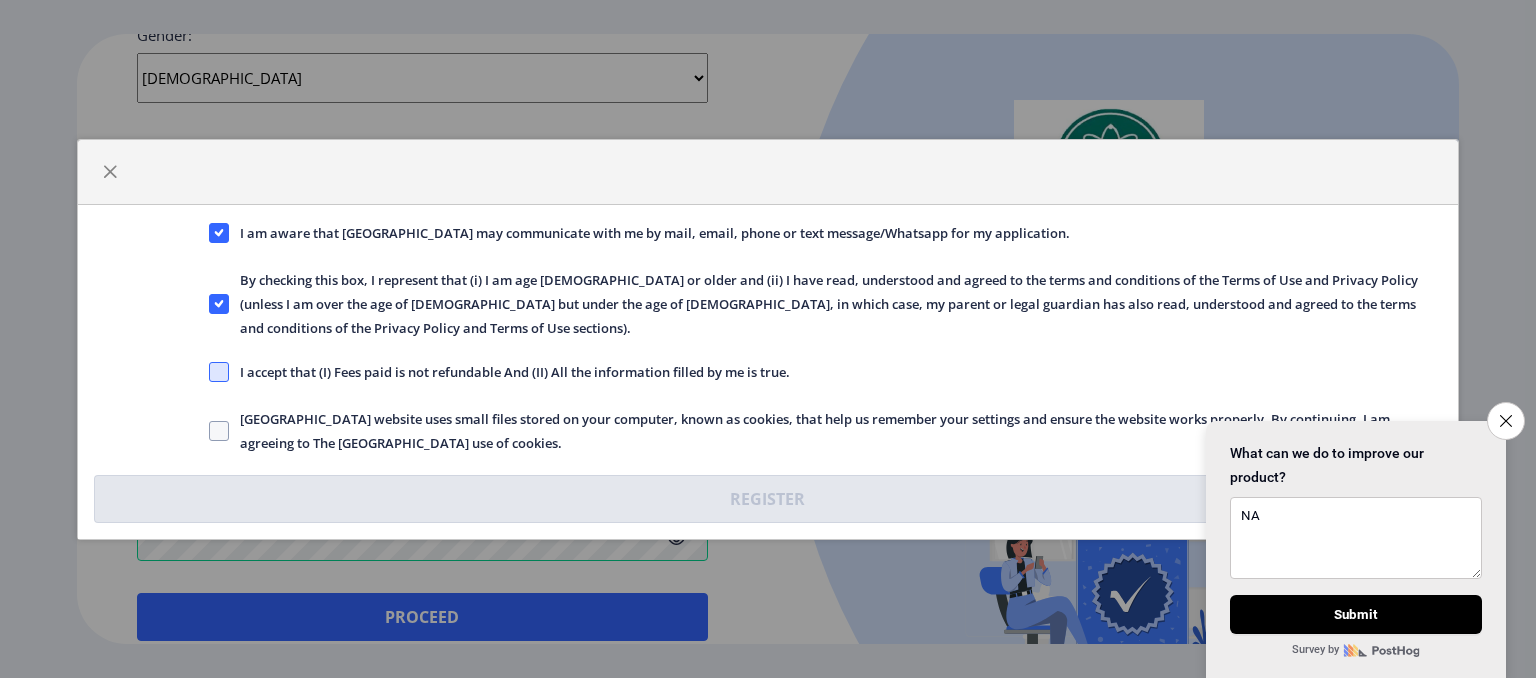click 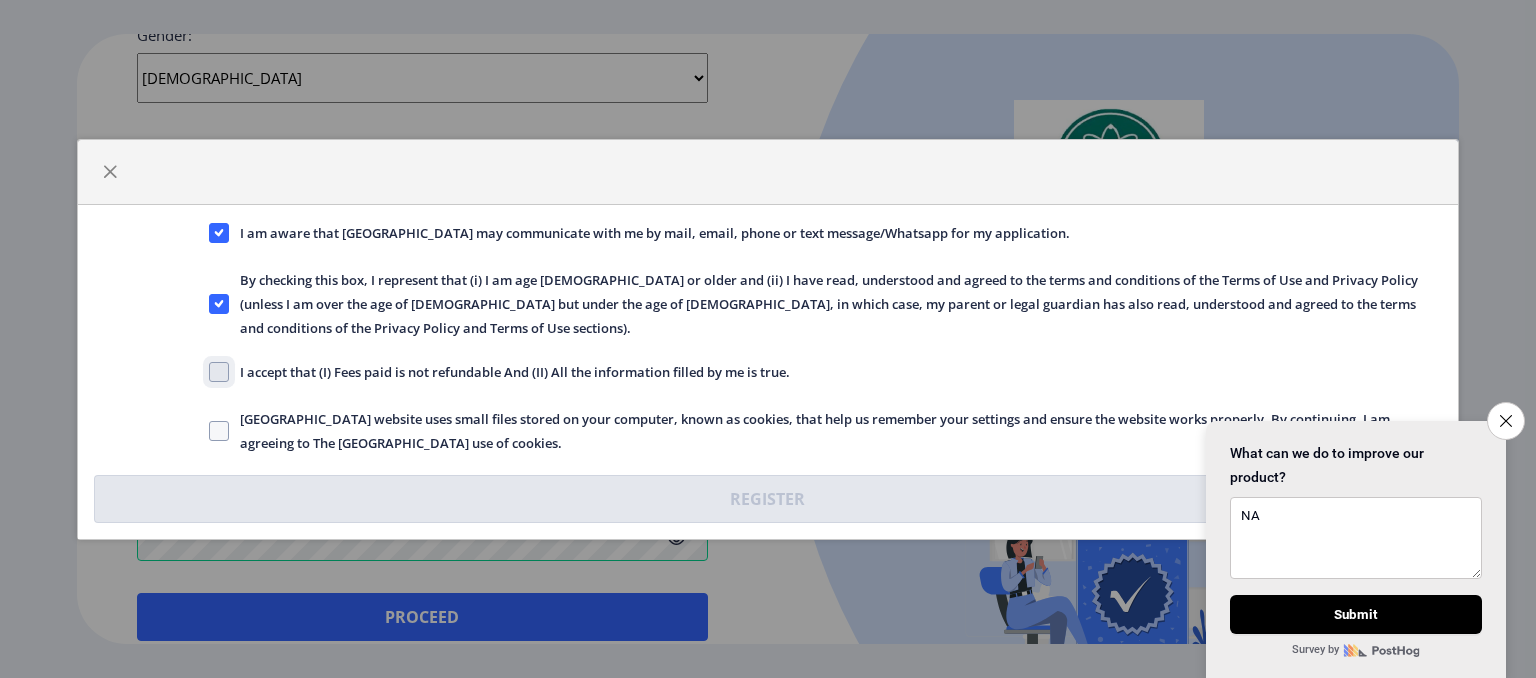 click on "I accept that (I) Fees paid is not refundable And (II) All the information filled by me is true." 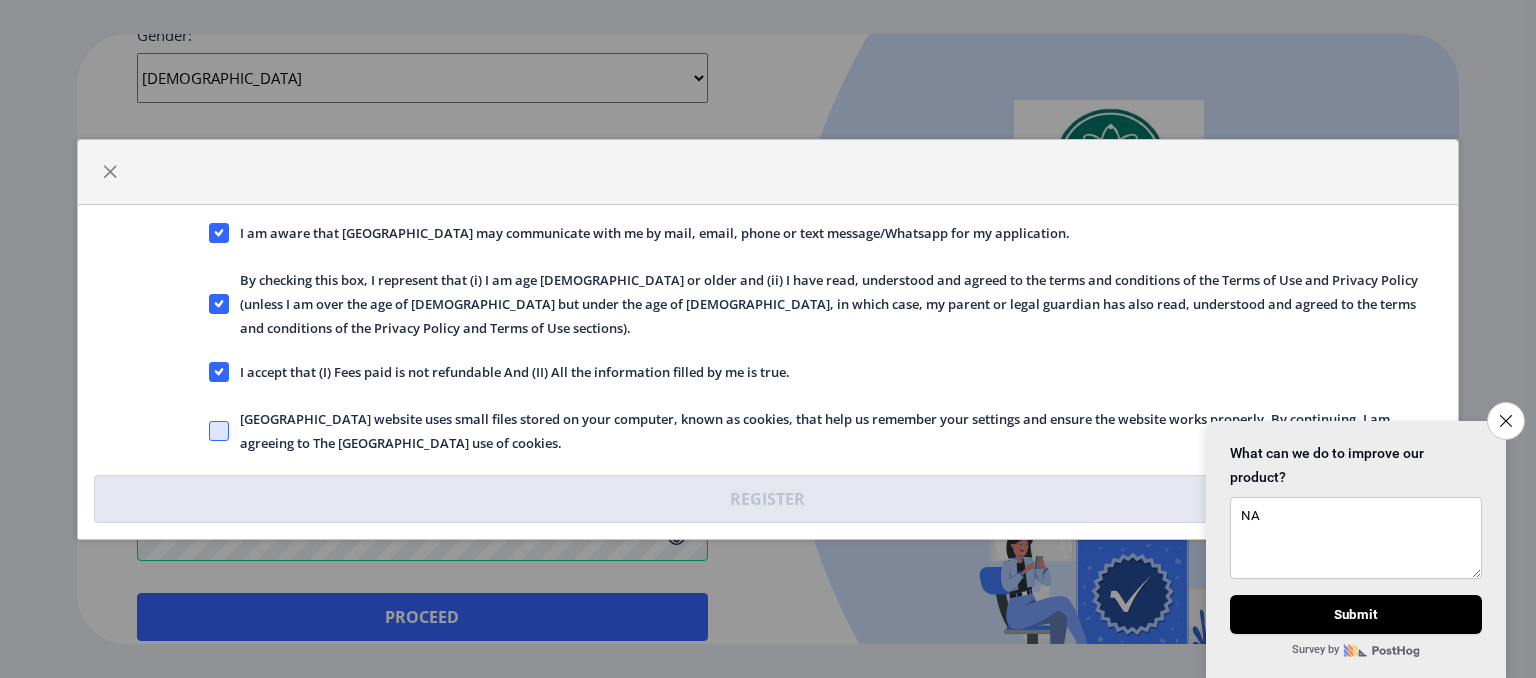 click 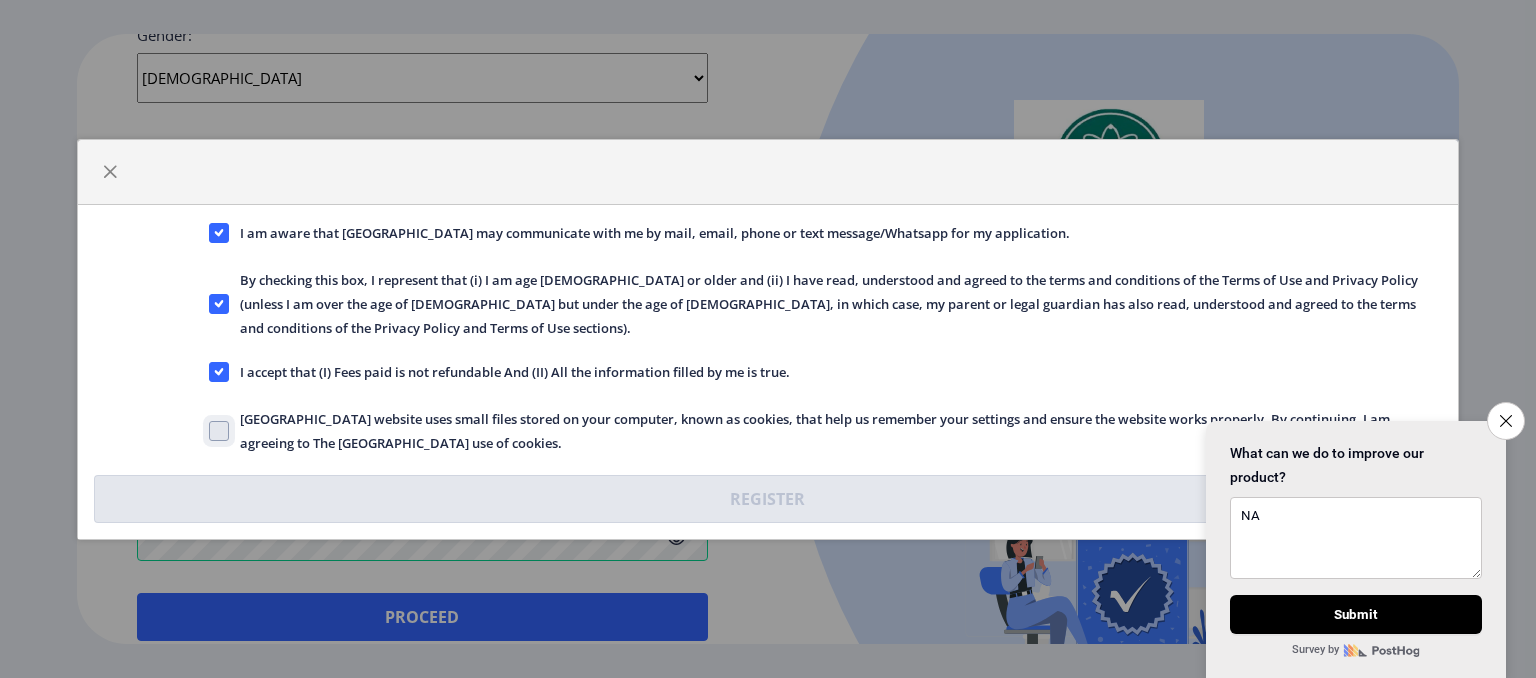 checkbox on "true" 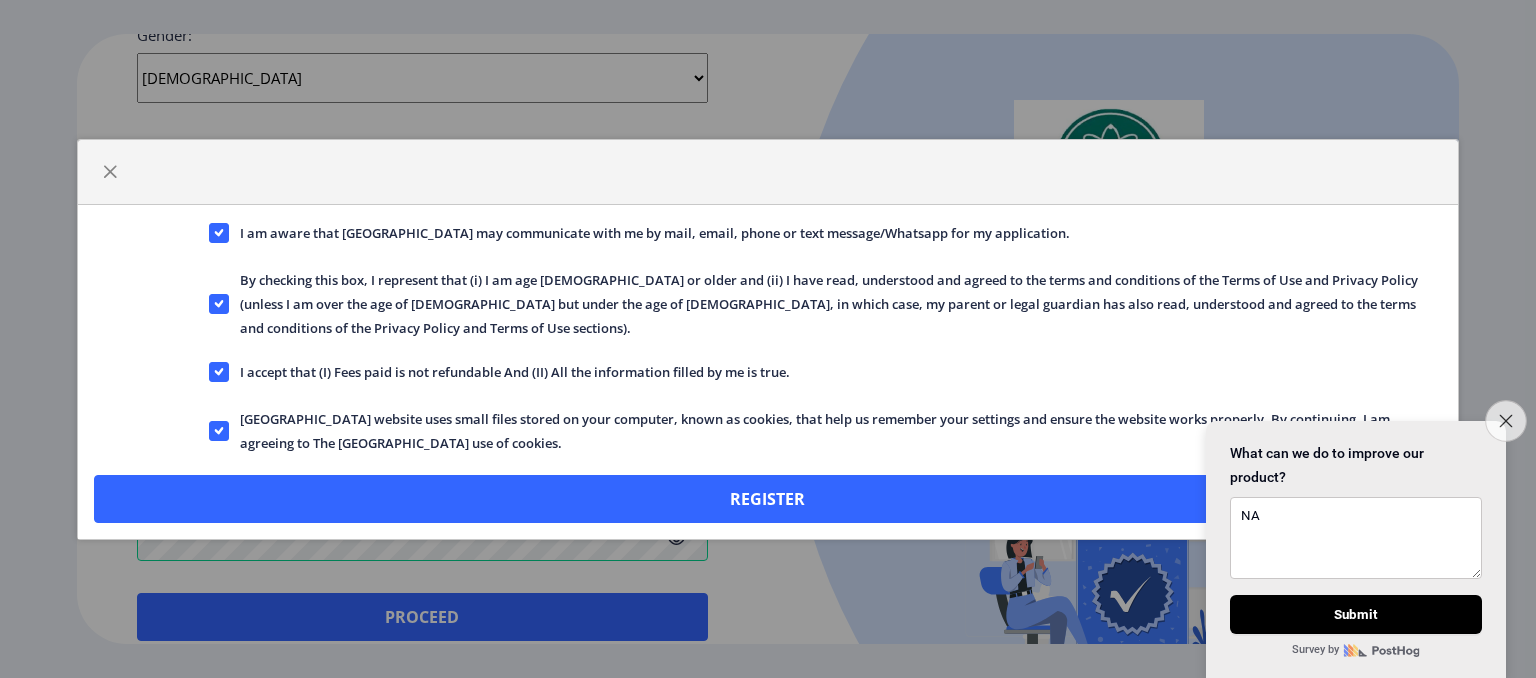 click on "Close survey" at bounding box center (1506, 421) 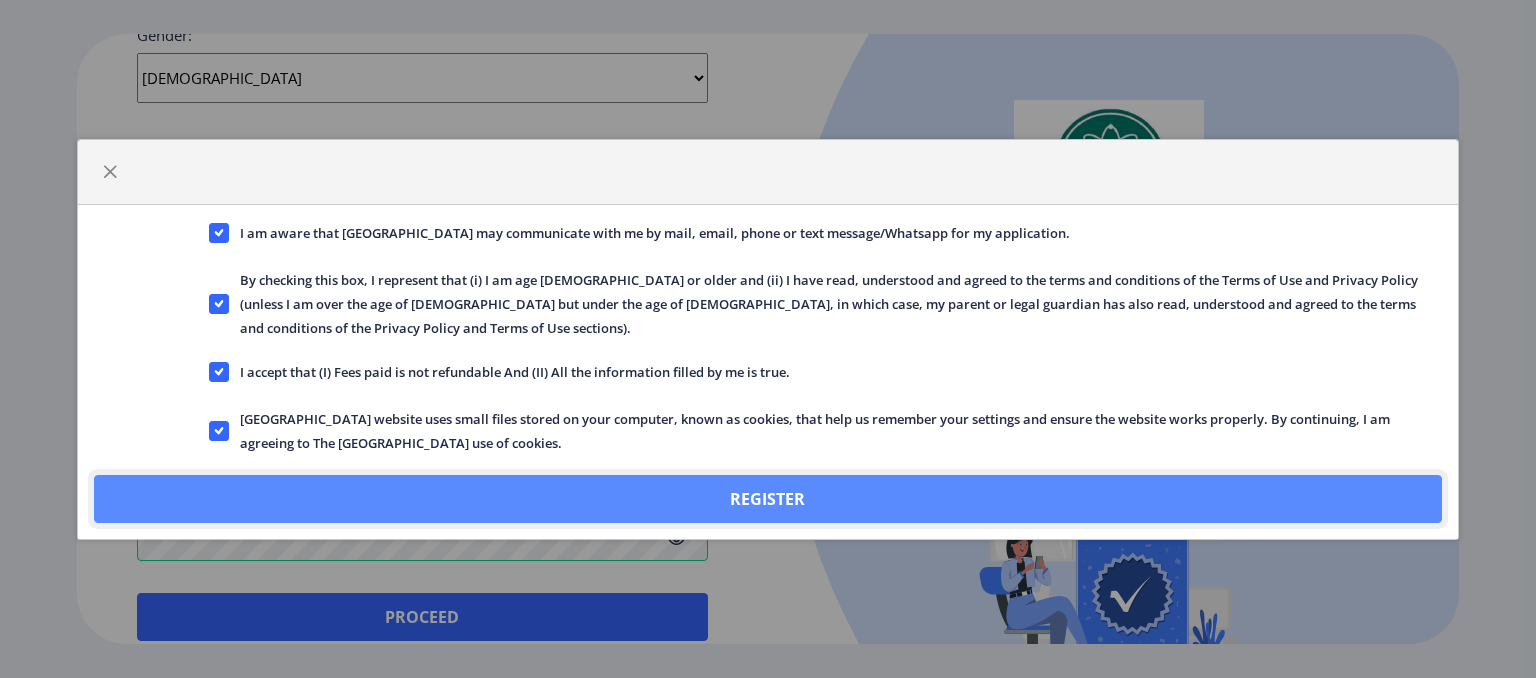 click on "Register" 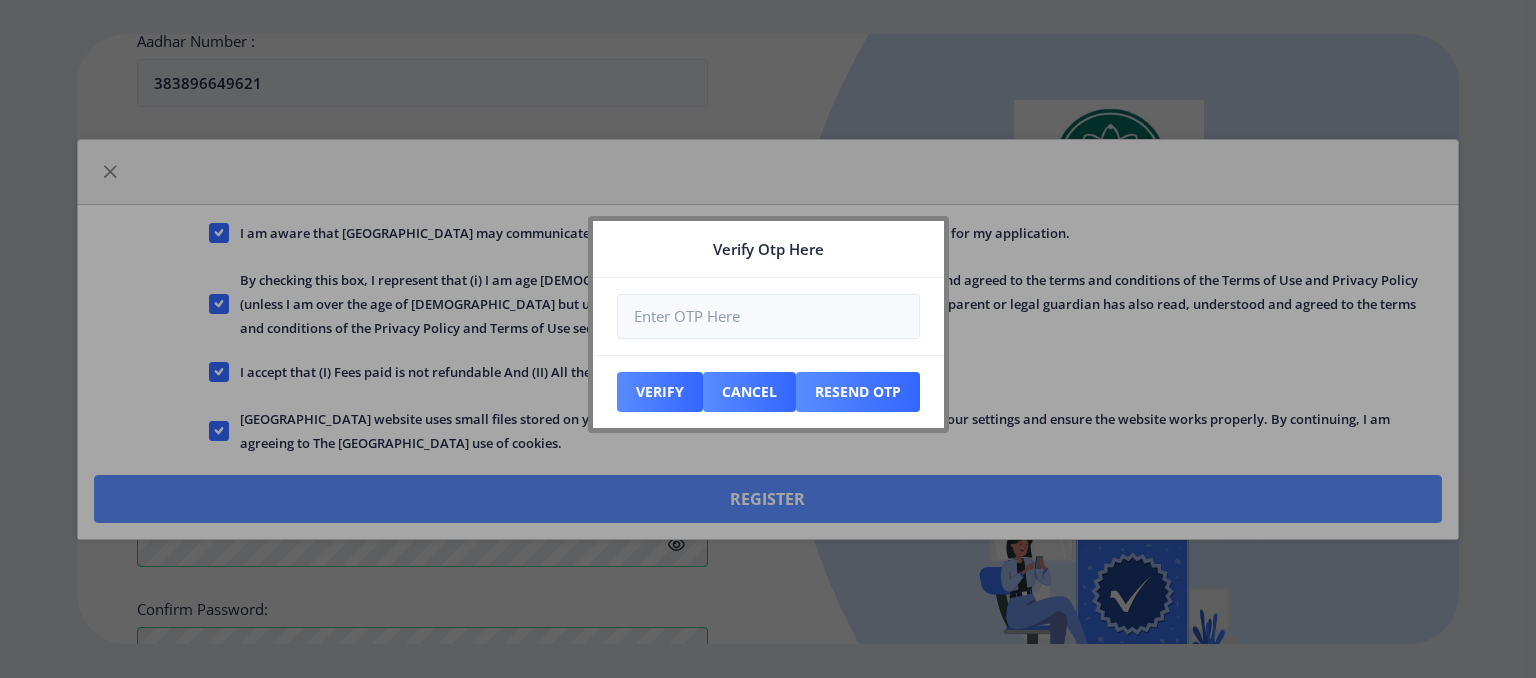 scroll, scrollTop: 916, scrollLeft: 0, axis: vertical 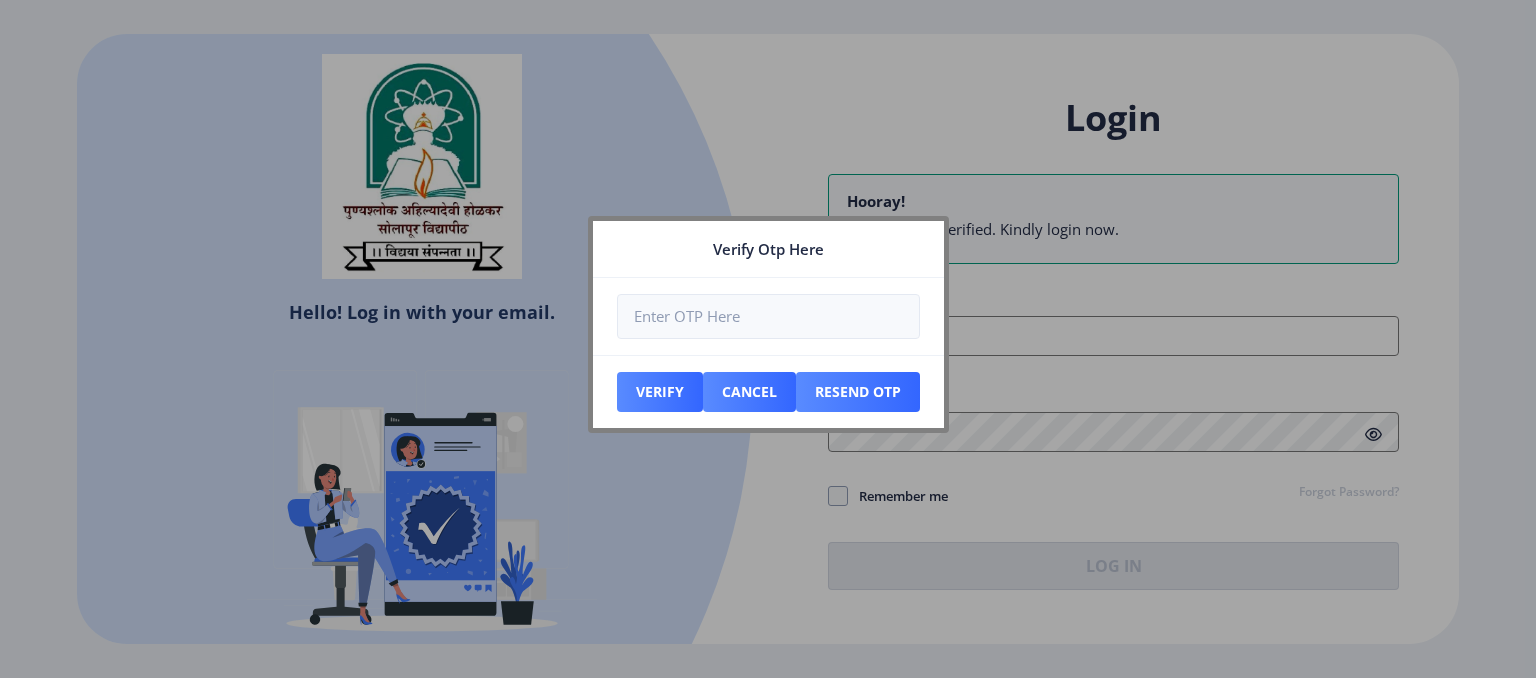 type on "[EMAIL_ADDRESS][DOMAIN_NAME]" 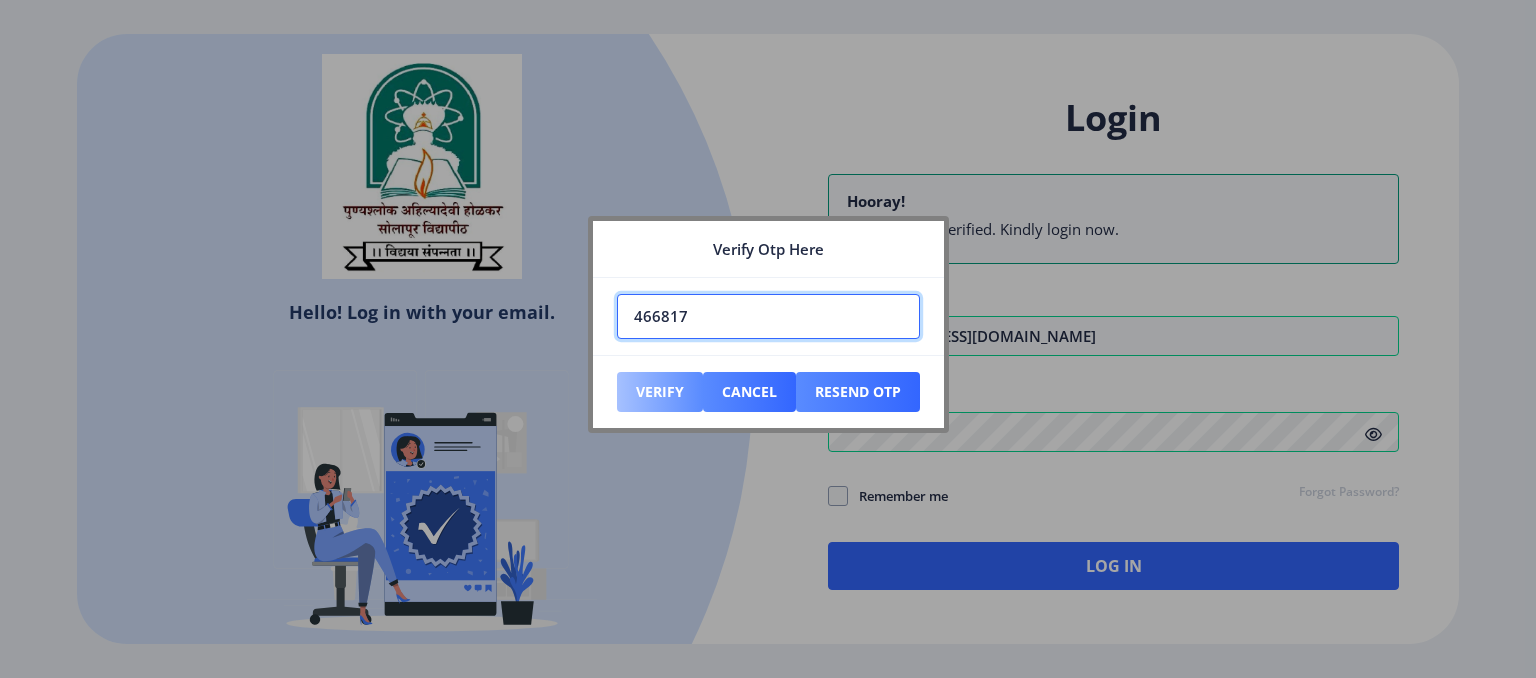 type on "466817" 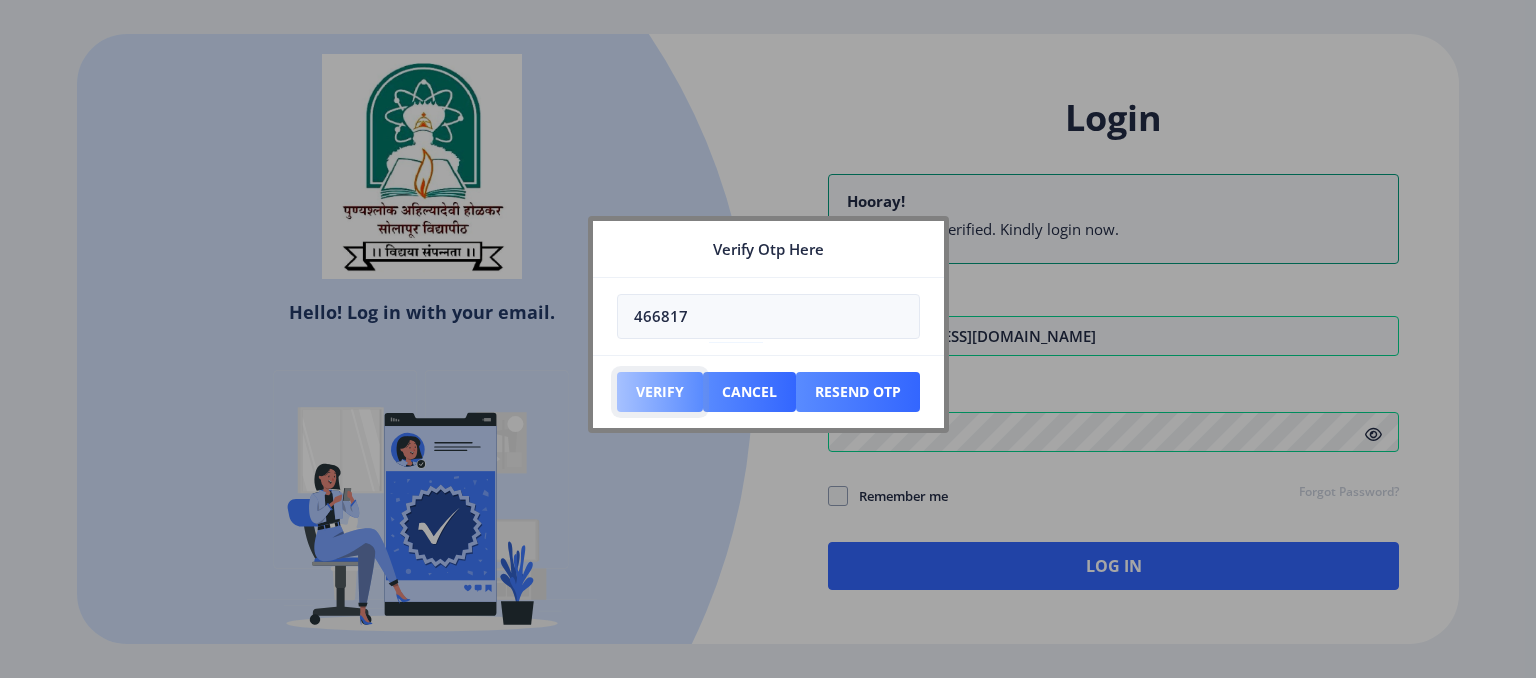 click on "Verify" at bounding box center (660, 392) 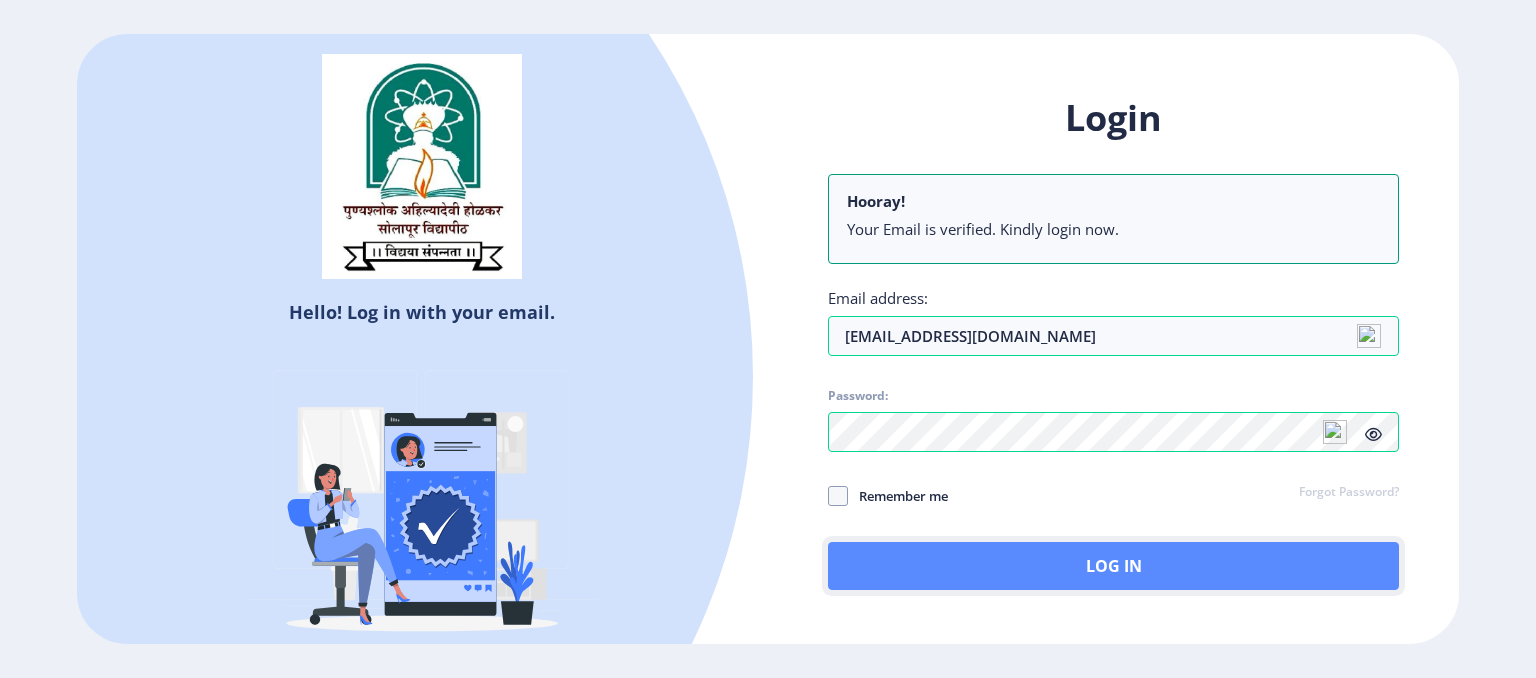 click on "Log In" 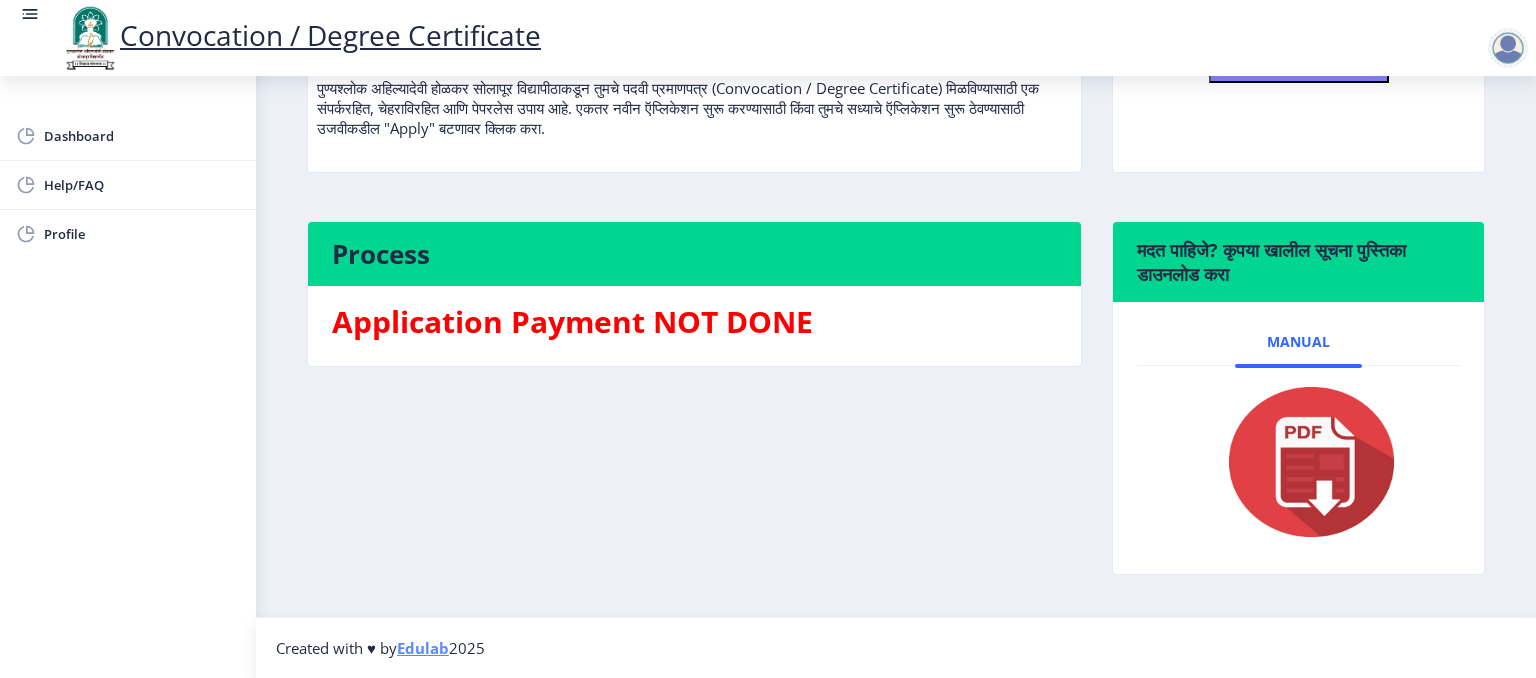 scroll, scrollTop: 90, scrollLeft: 0, axis: vertical 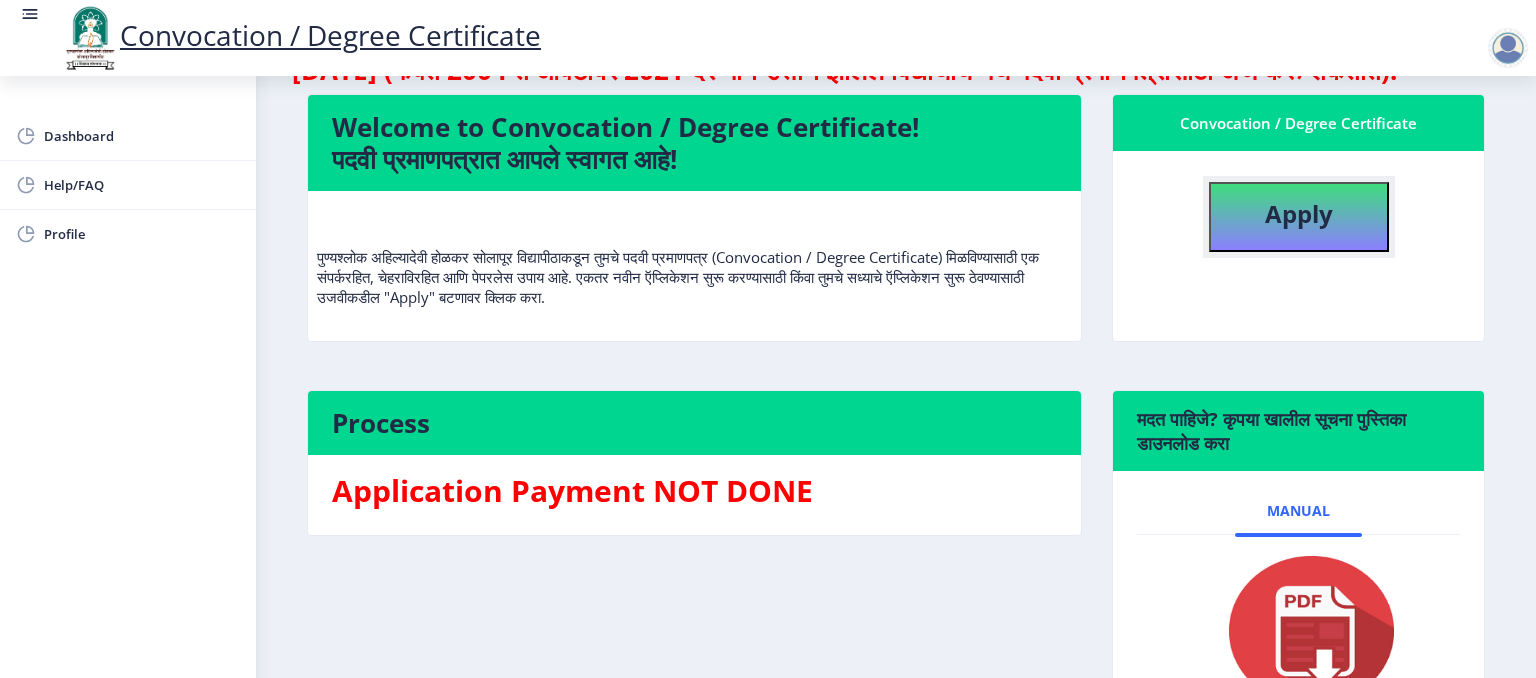 click on "Apply" 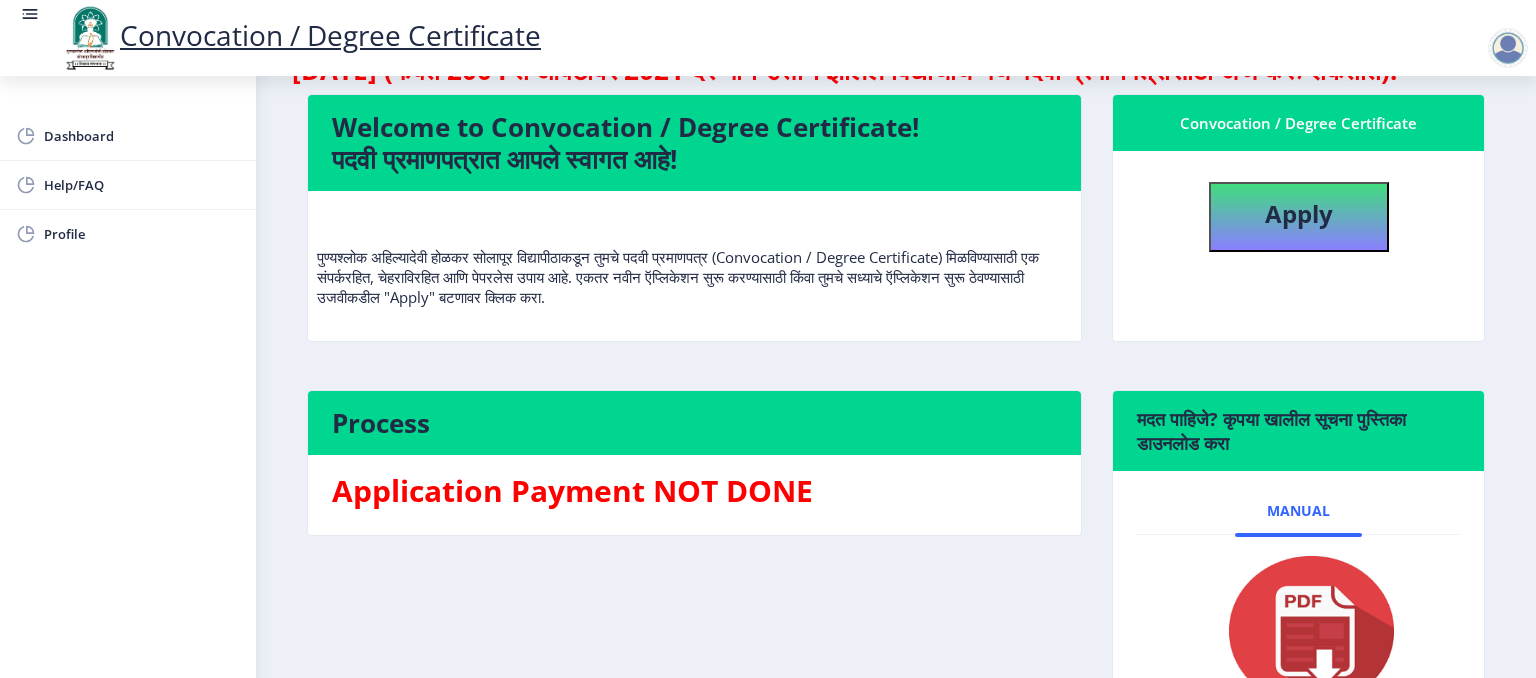 select 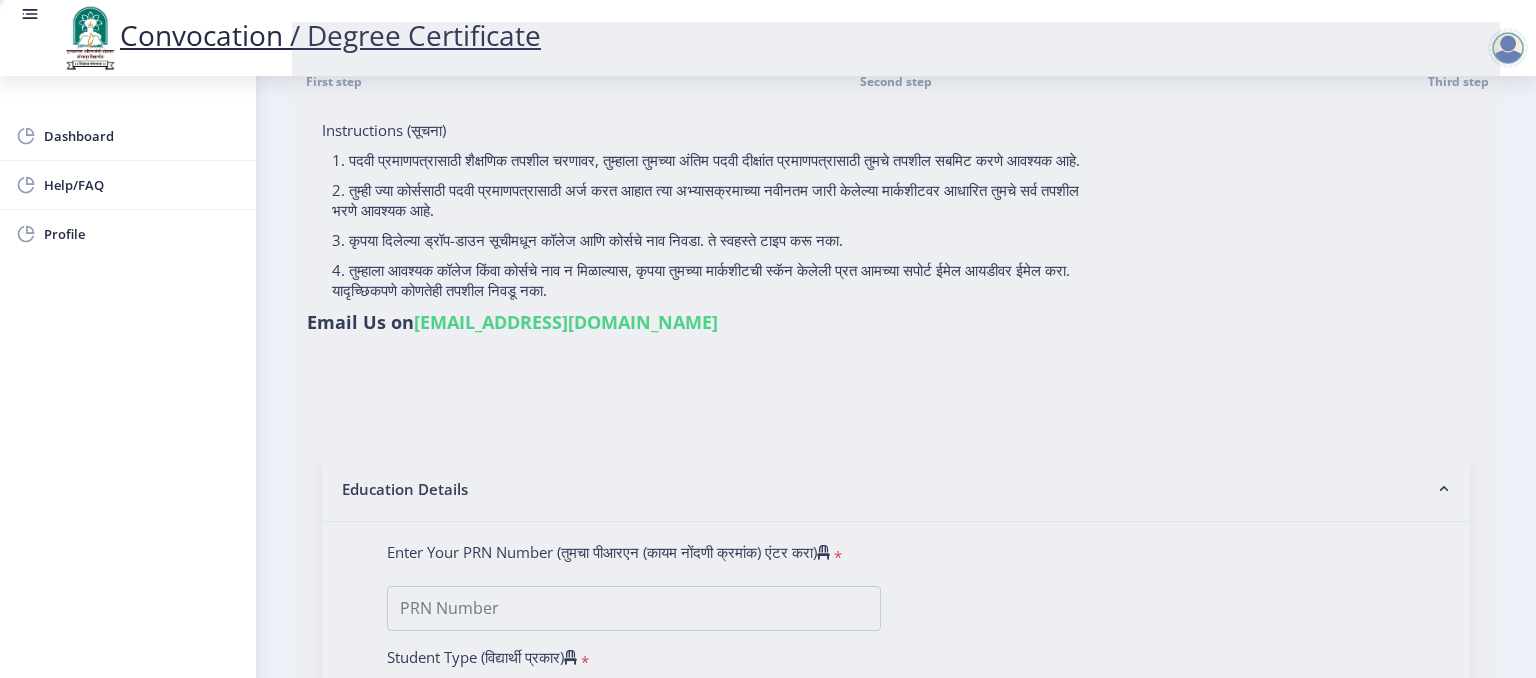 type on "[PERSON_NAME] ARJUN [PERSON_NAME]" 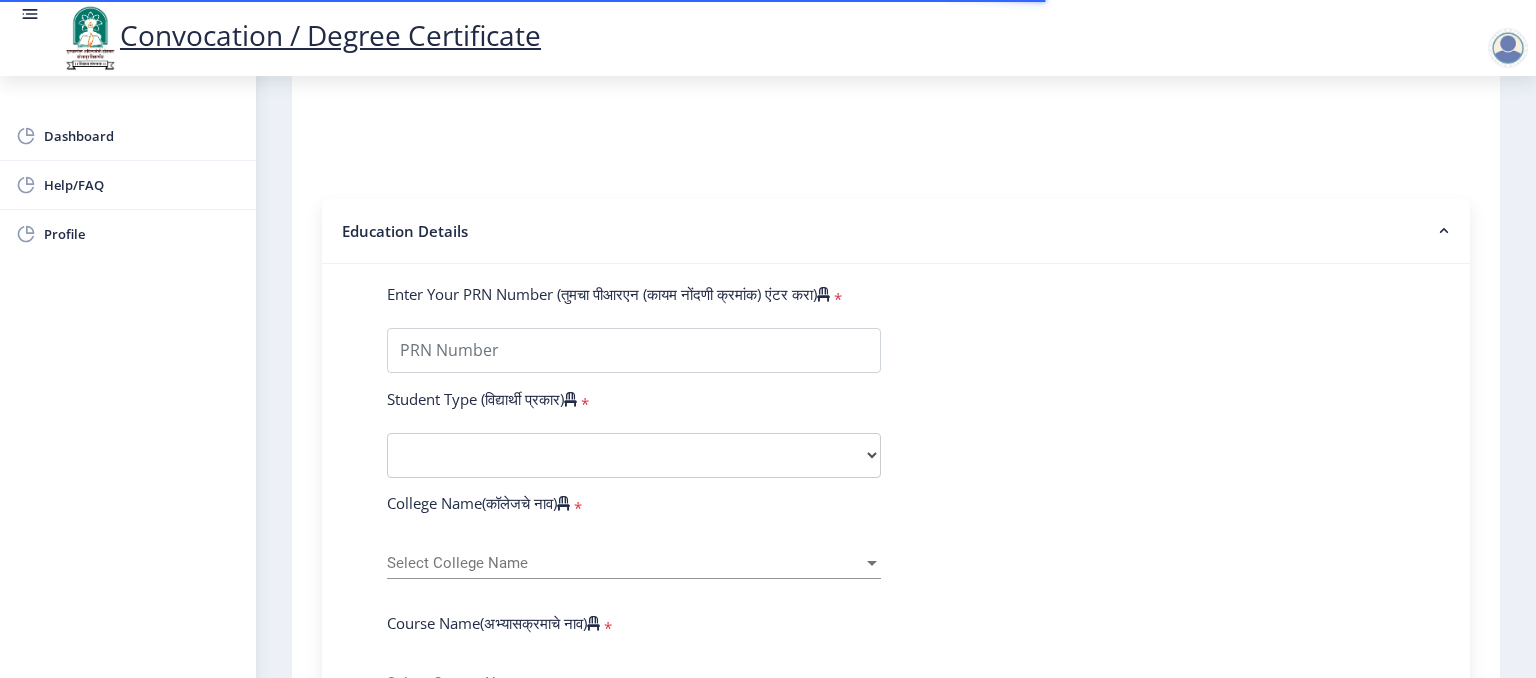 scroll, scrollTop: 400, scrollLeft: 0, axis: vertical 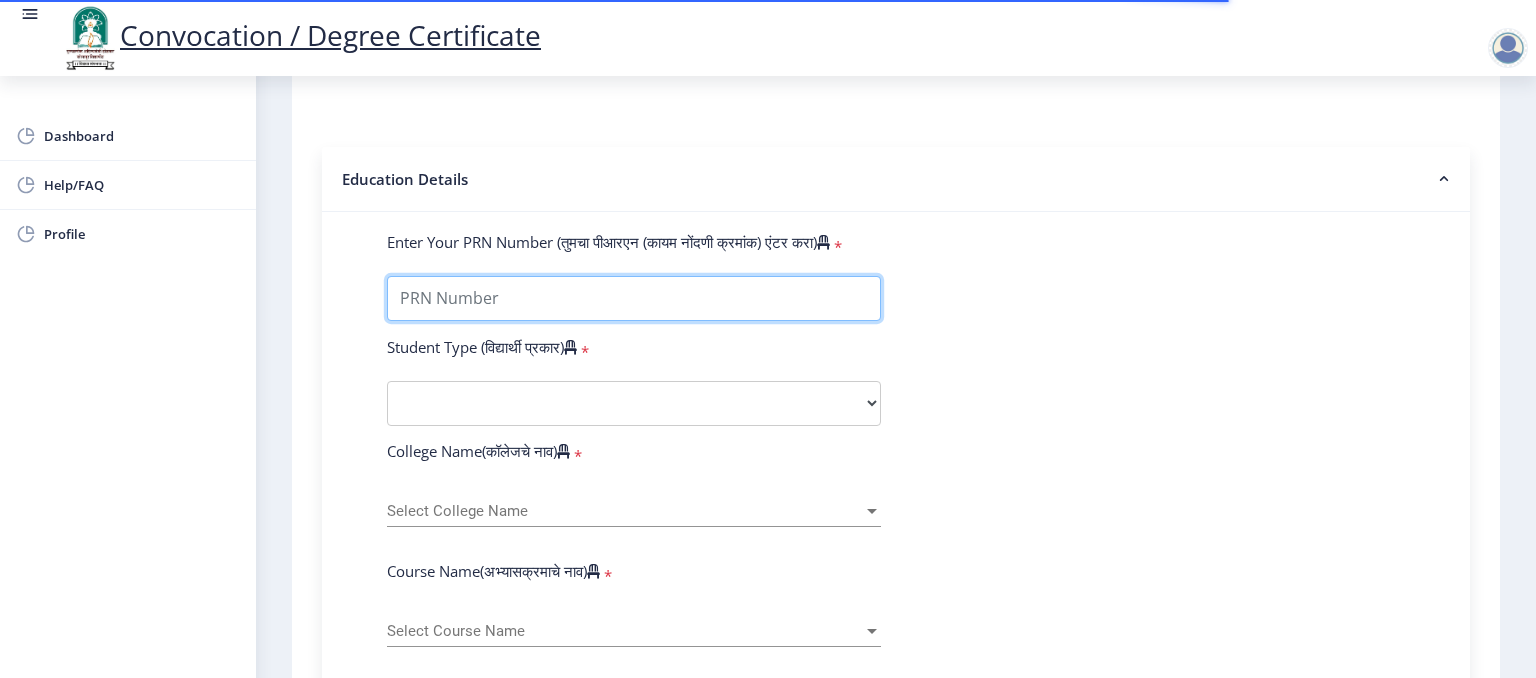 click on "Enter Your PRN Number (तुमचा पीआरएन (कायम नोंदणी क्रमांक) एंटर करा)" at bounding box center [634, 298] 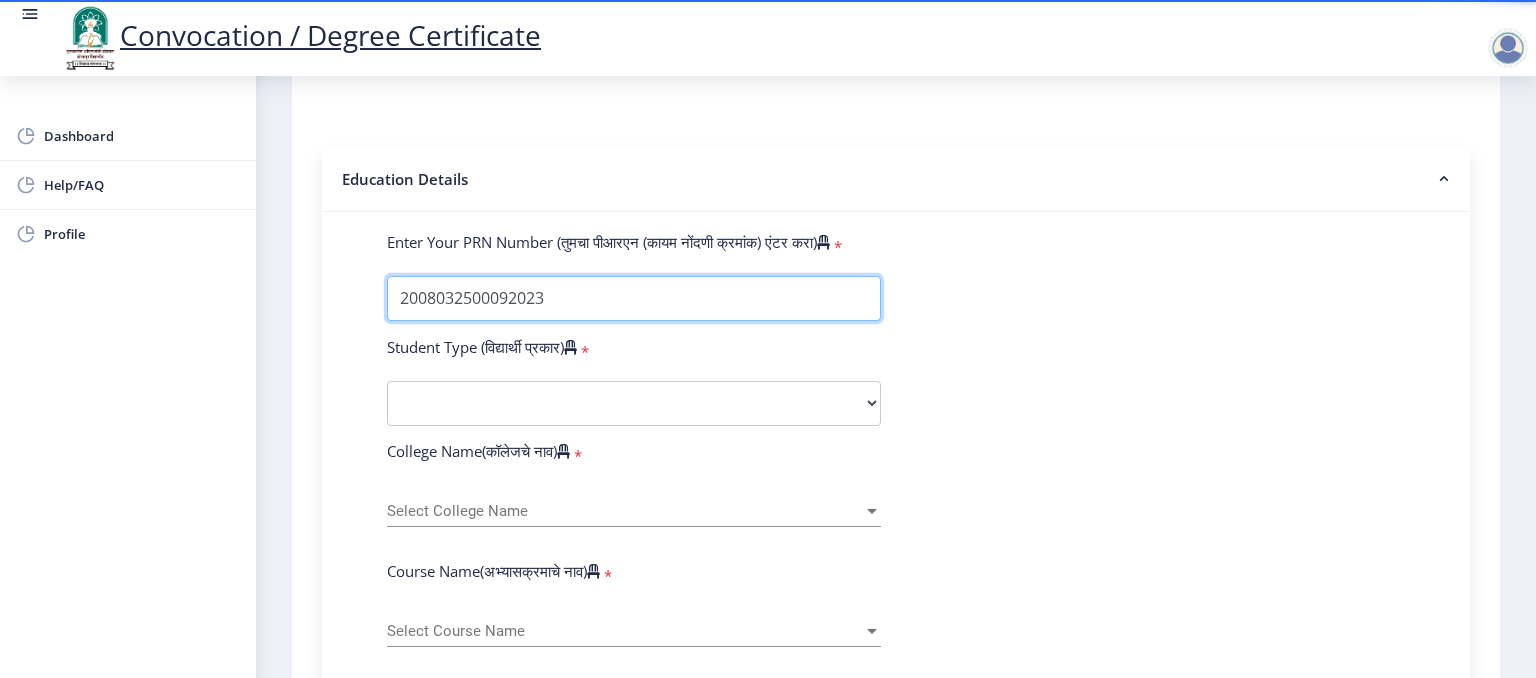 type on "2008032500092023" 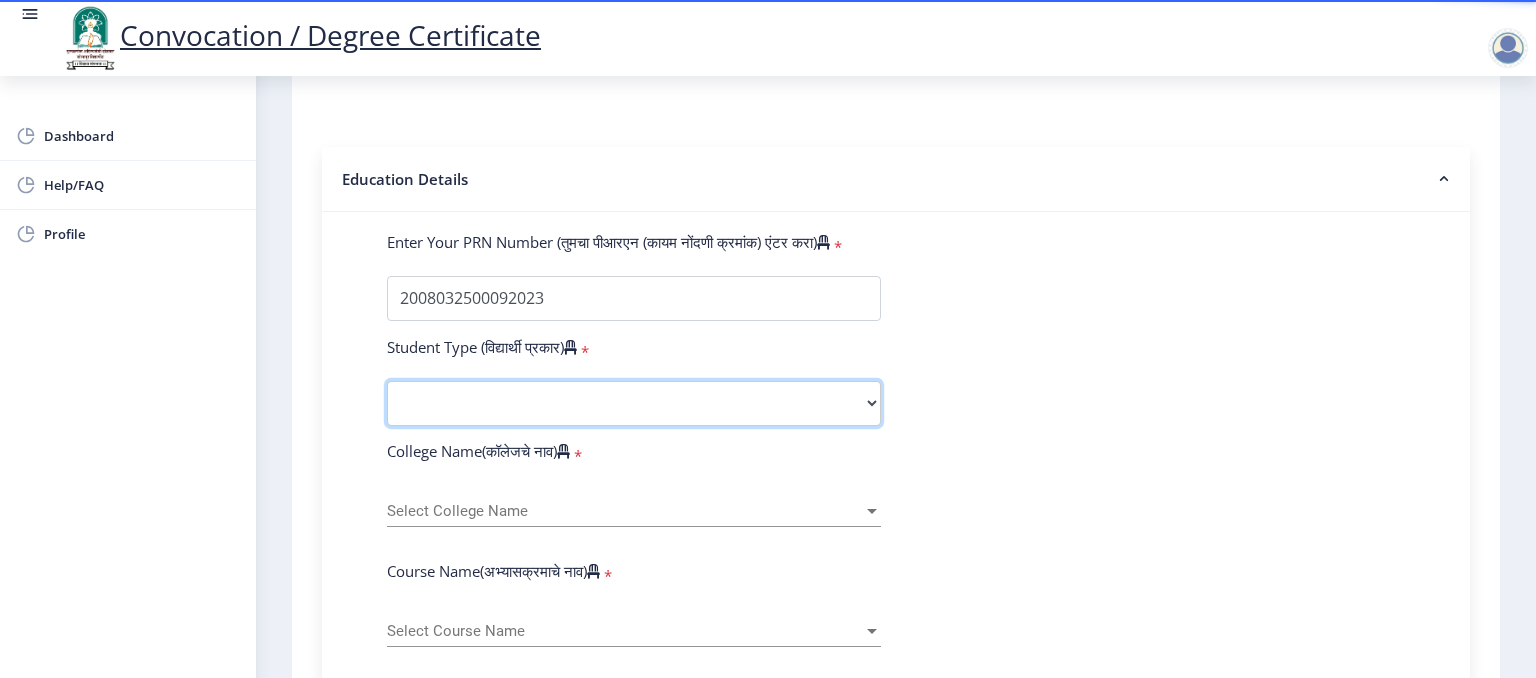 click on "Select Student Type Regular External" at bounding box center (634, 403) 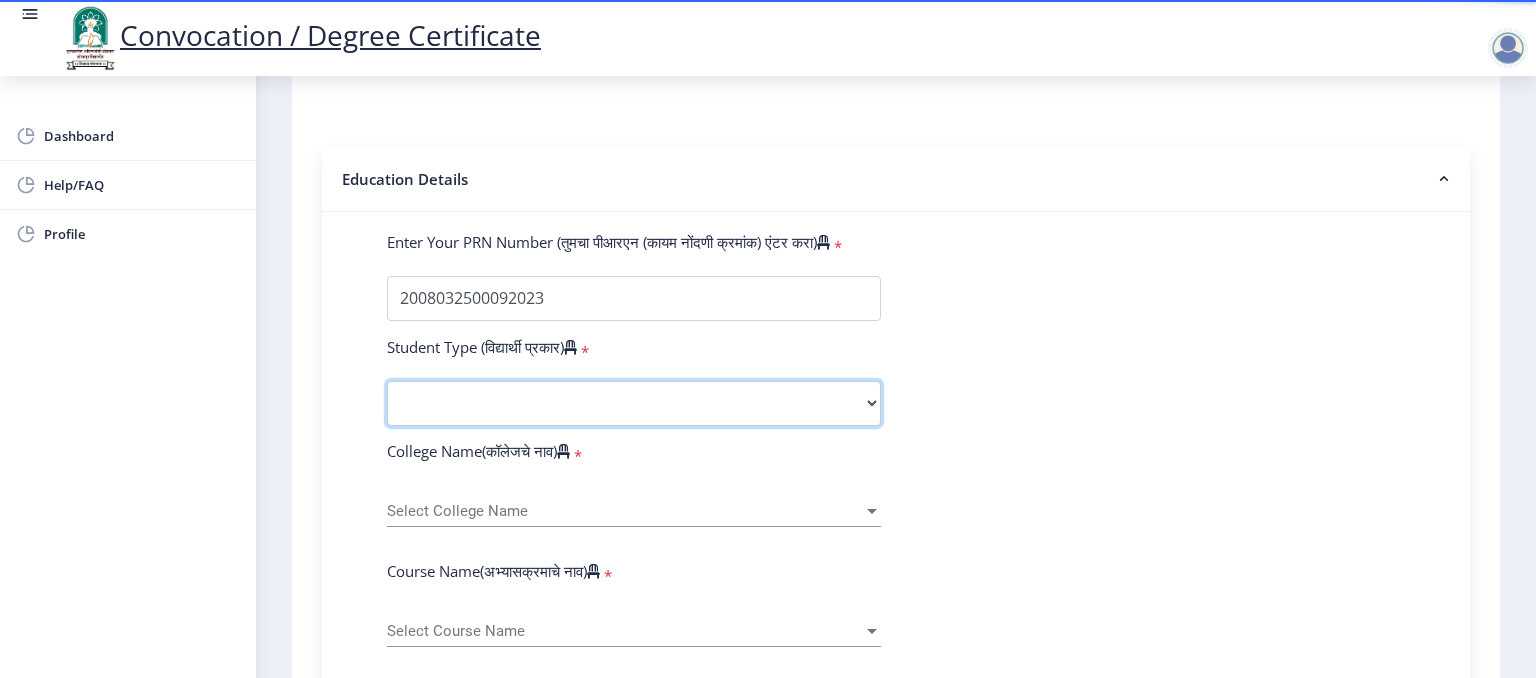 select on "Regular" 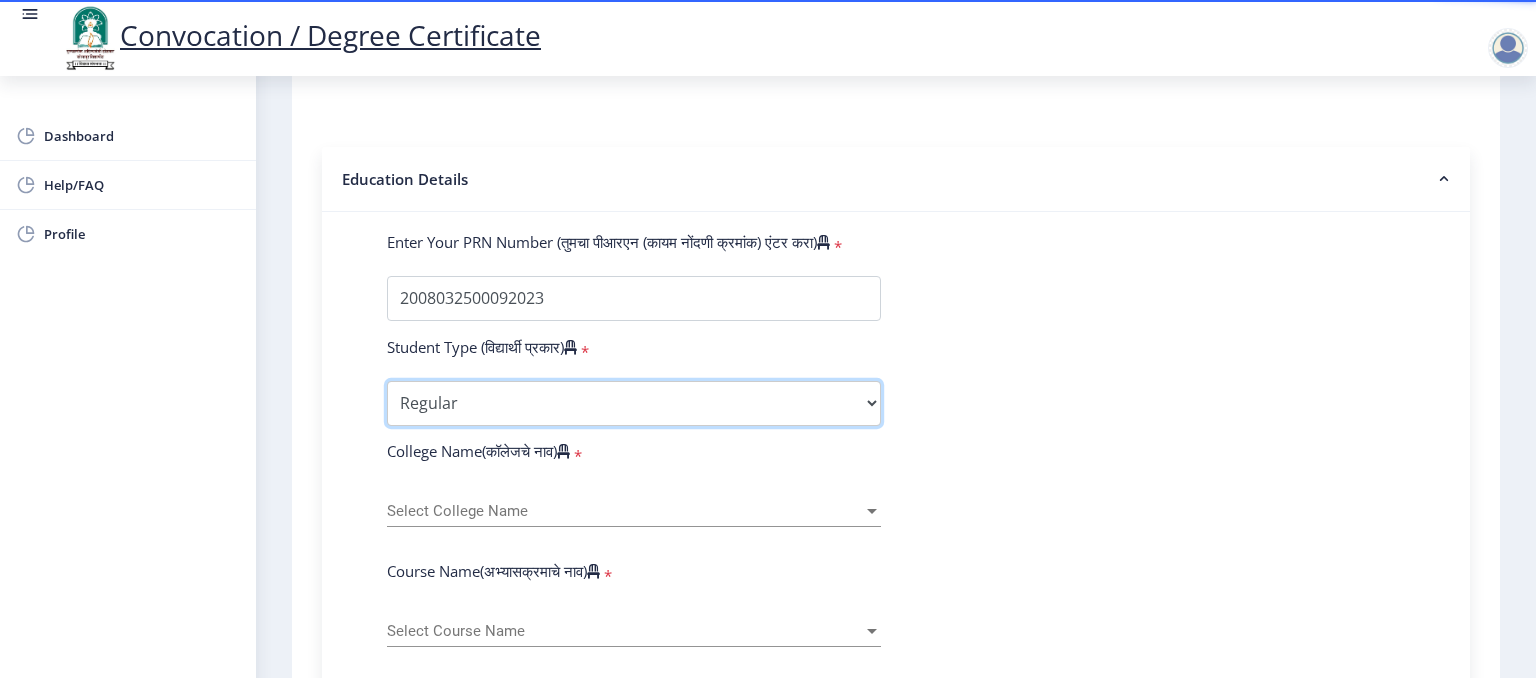 click on "Select Student Type Regular External" at bounding box center [634, 403] 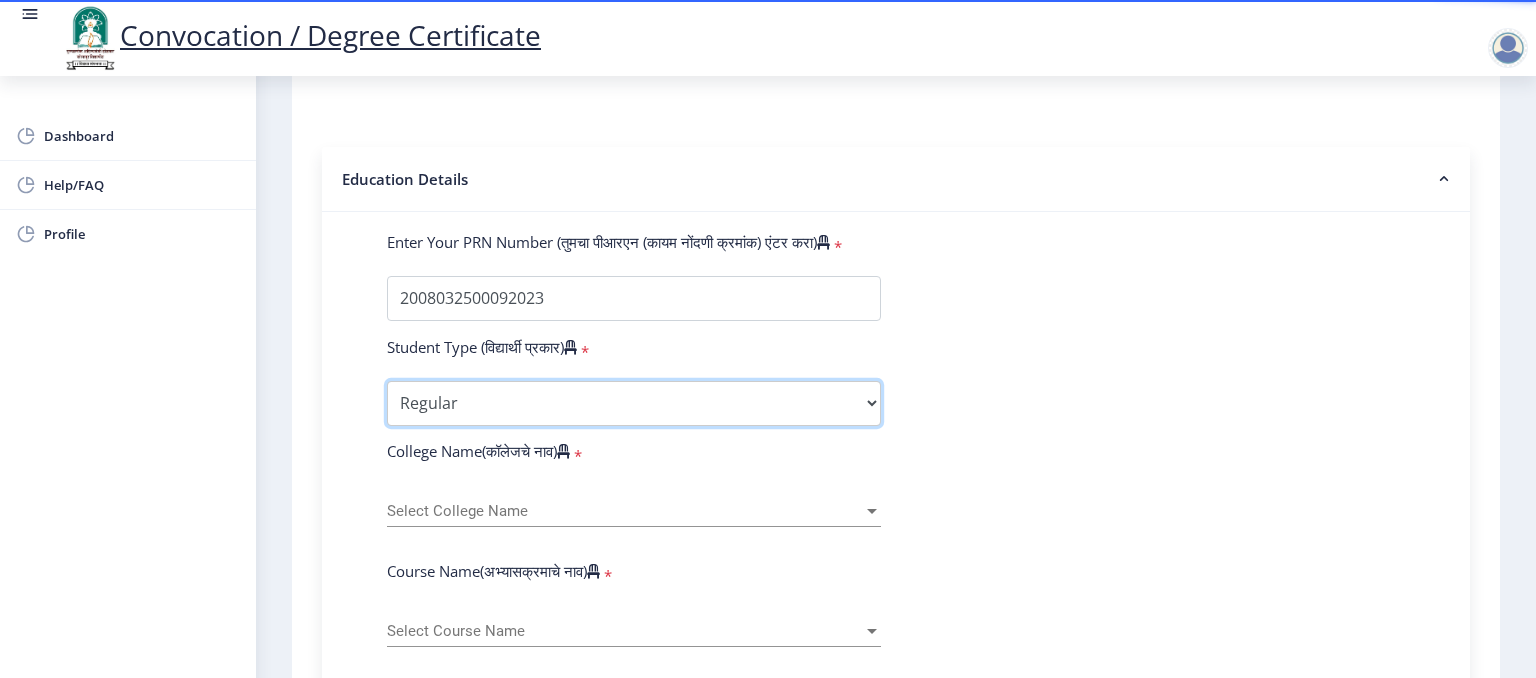 scroll, scrollTop: 500, scrollLeft: 0, axis: vertical 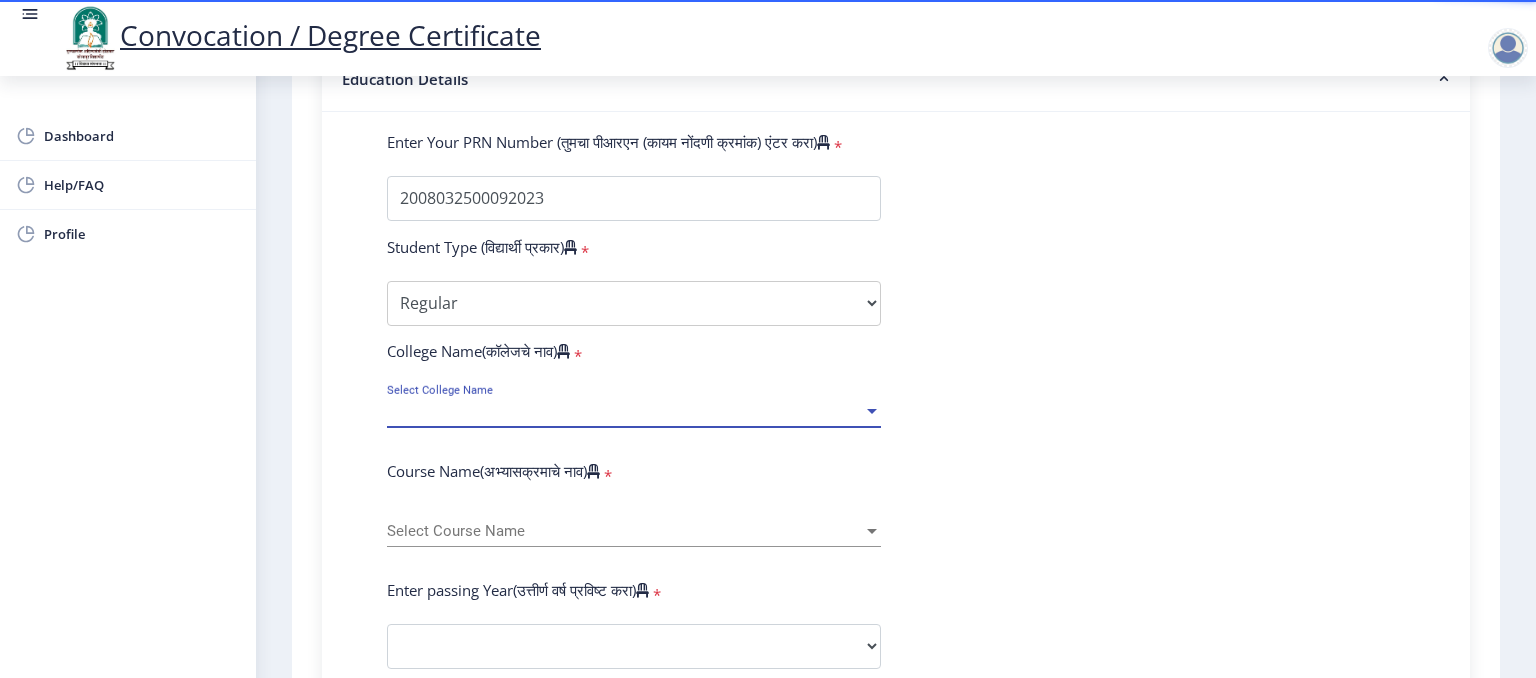 click on "Select College Name" at bounding box center (625, 411) 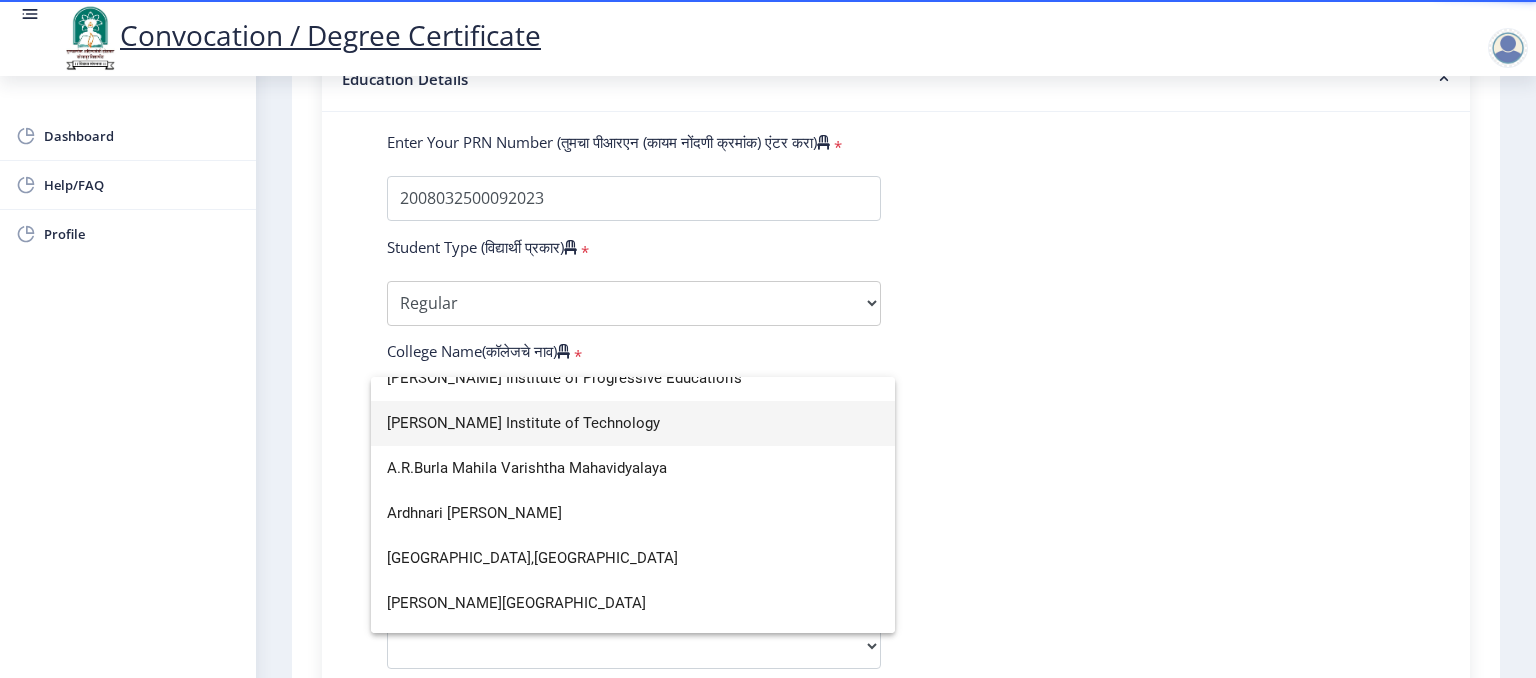 scroll, scrollTop: 100, scrollLeft: 0, axis: vertical 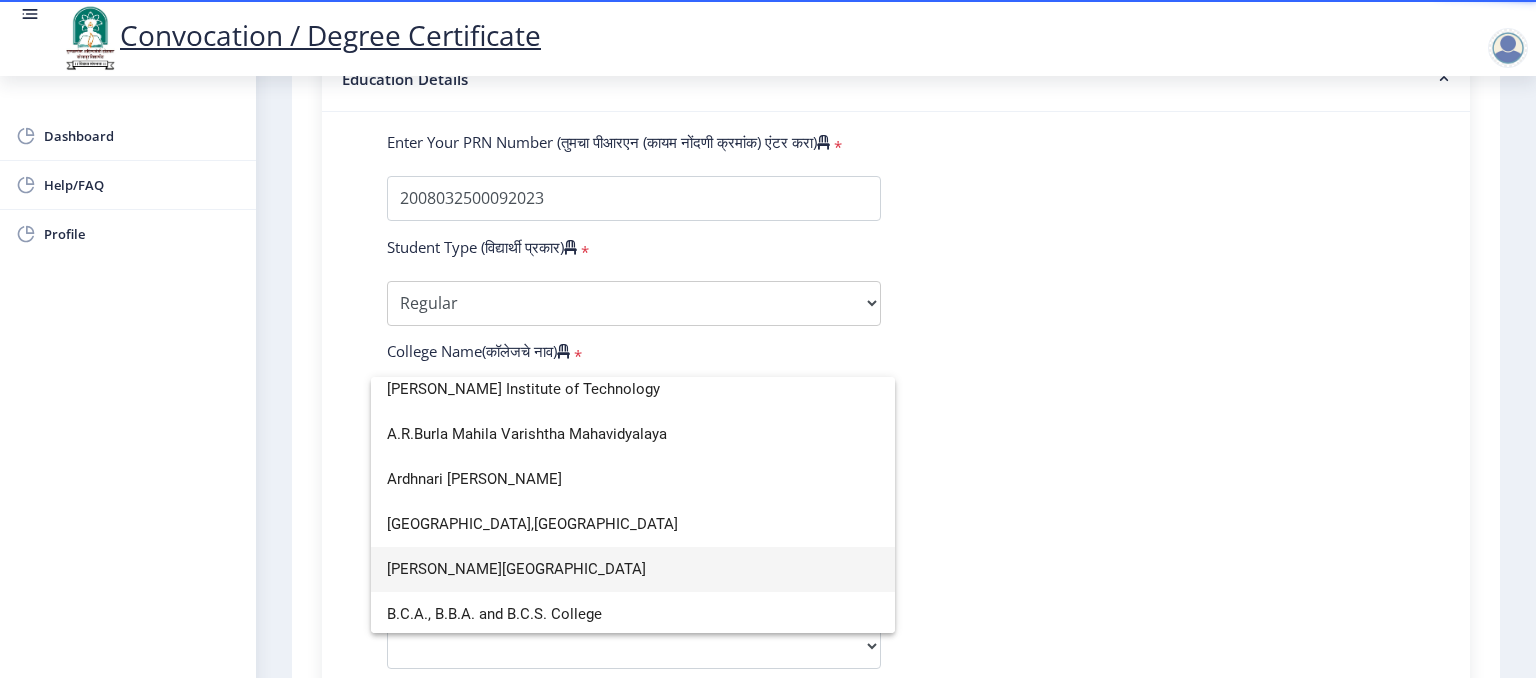 click on "[PERSON_NAME][GEOGRAPHIC_DATA]" at bounding box center [633, 569] 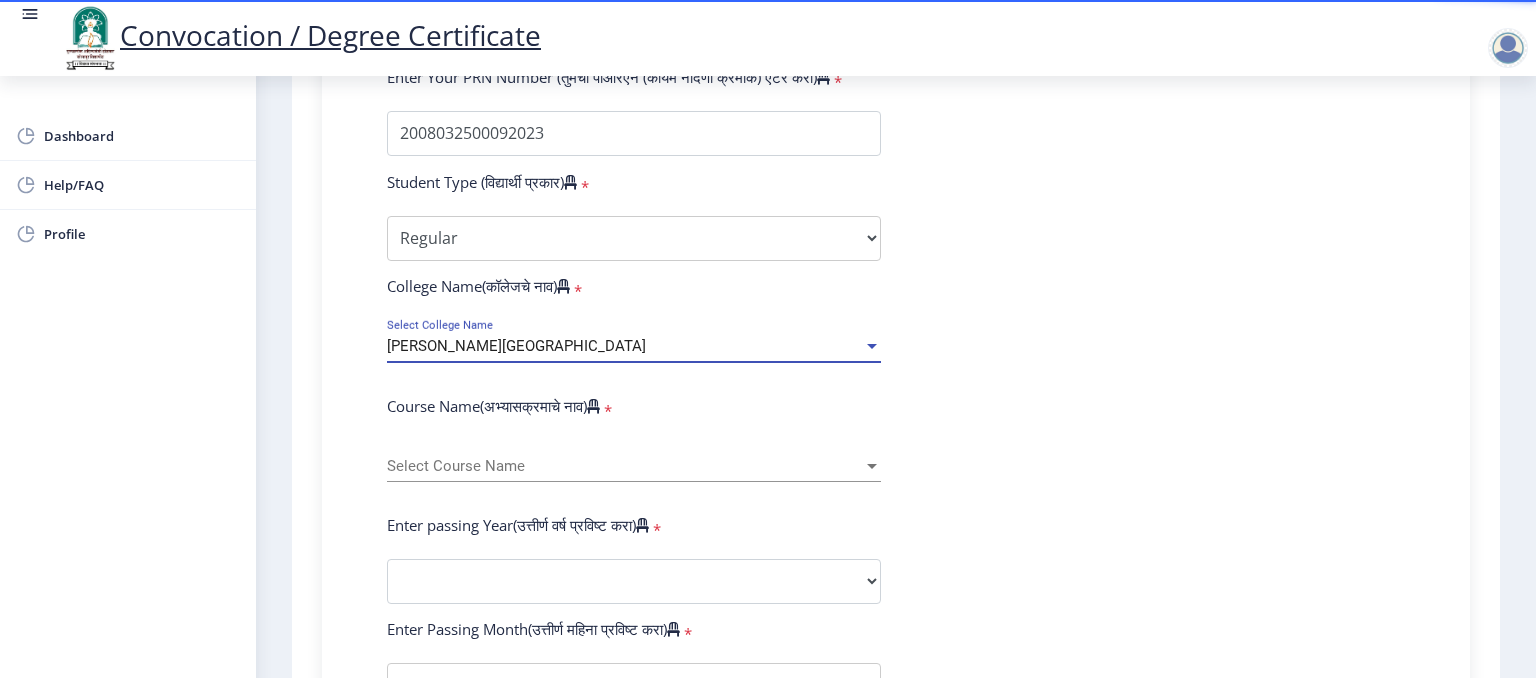 scroll, scrollTop: 600, scrollLeft: 0, axis: vertical 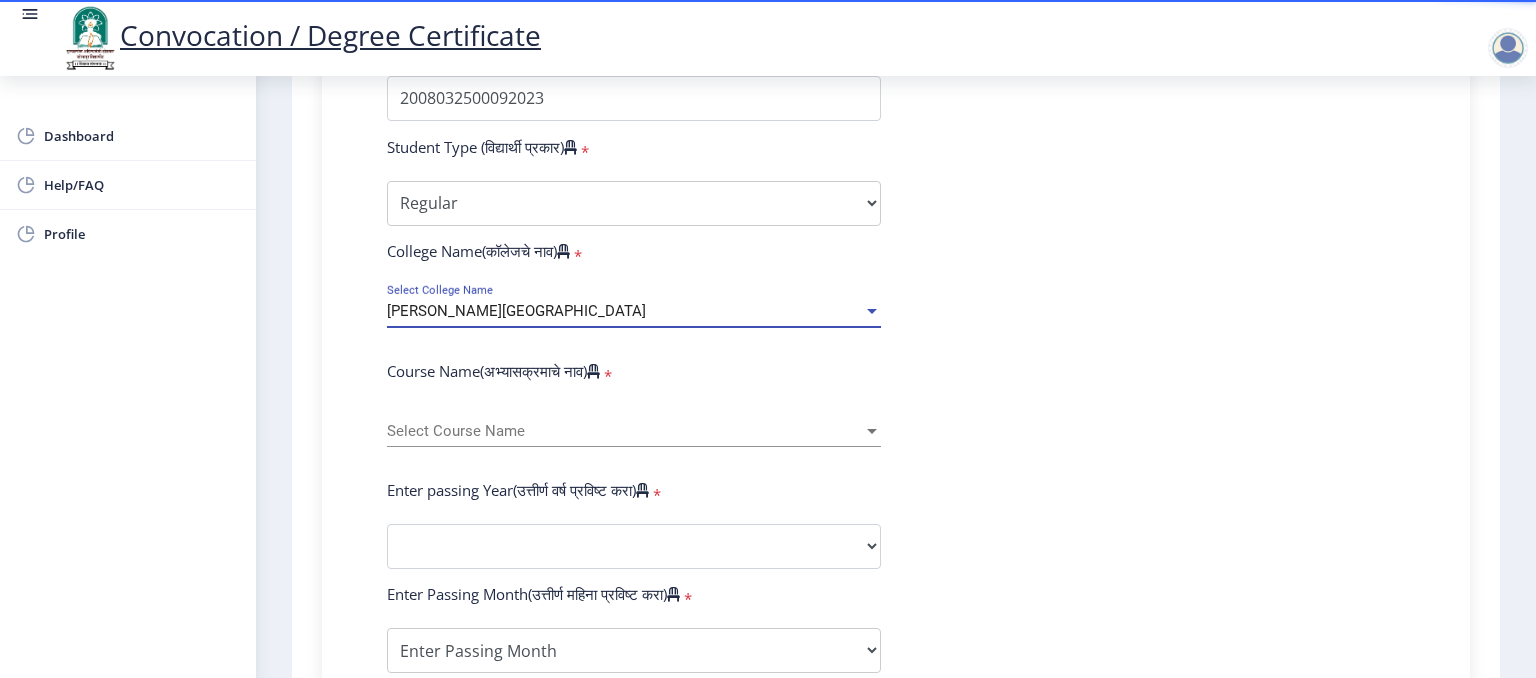 click on "Select Course Name" at bounding box center (625, 431) 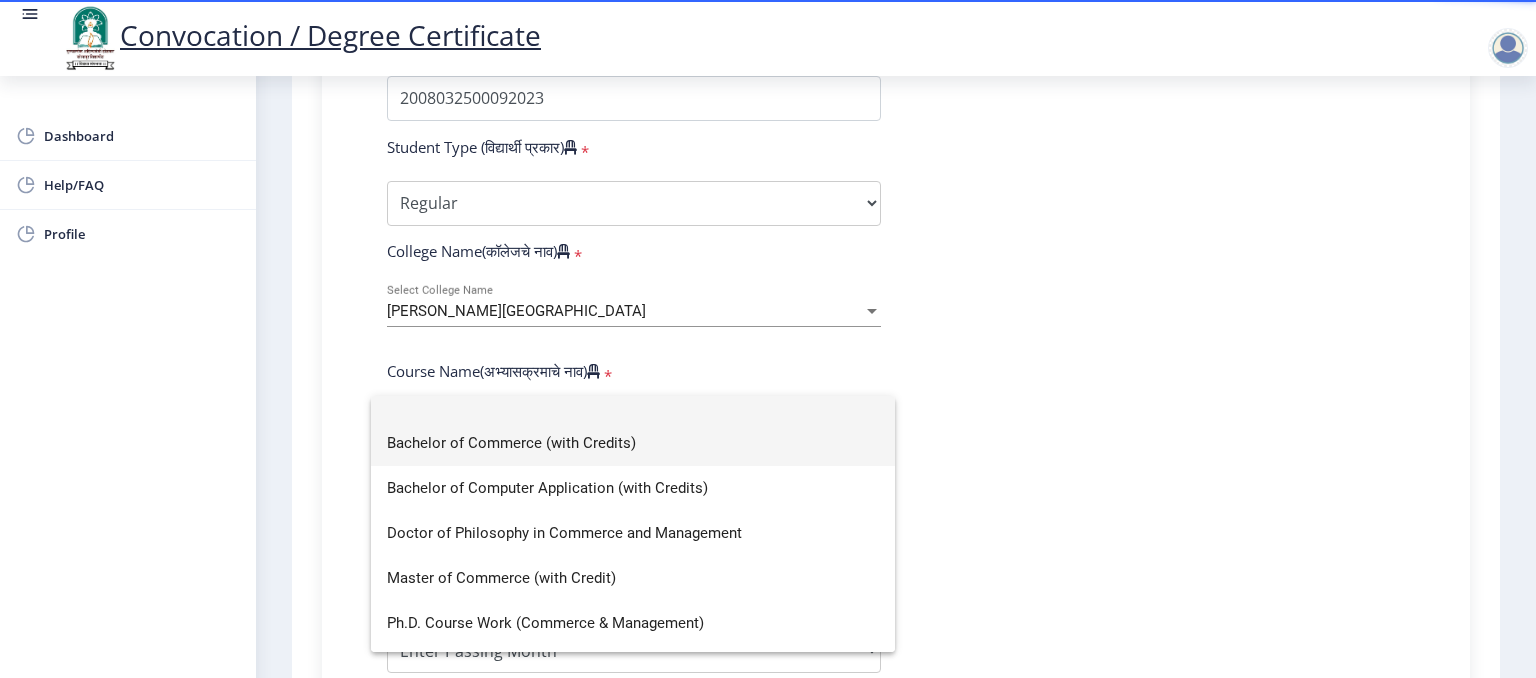 scroll, scrollTop: 0, scrollLeft: 0, axis: both 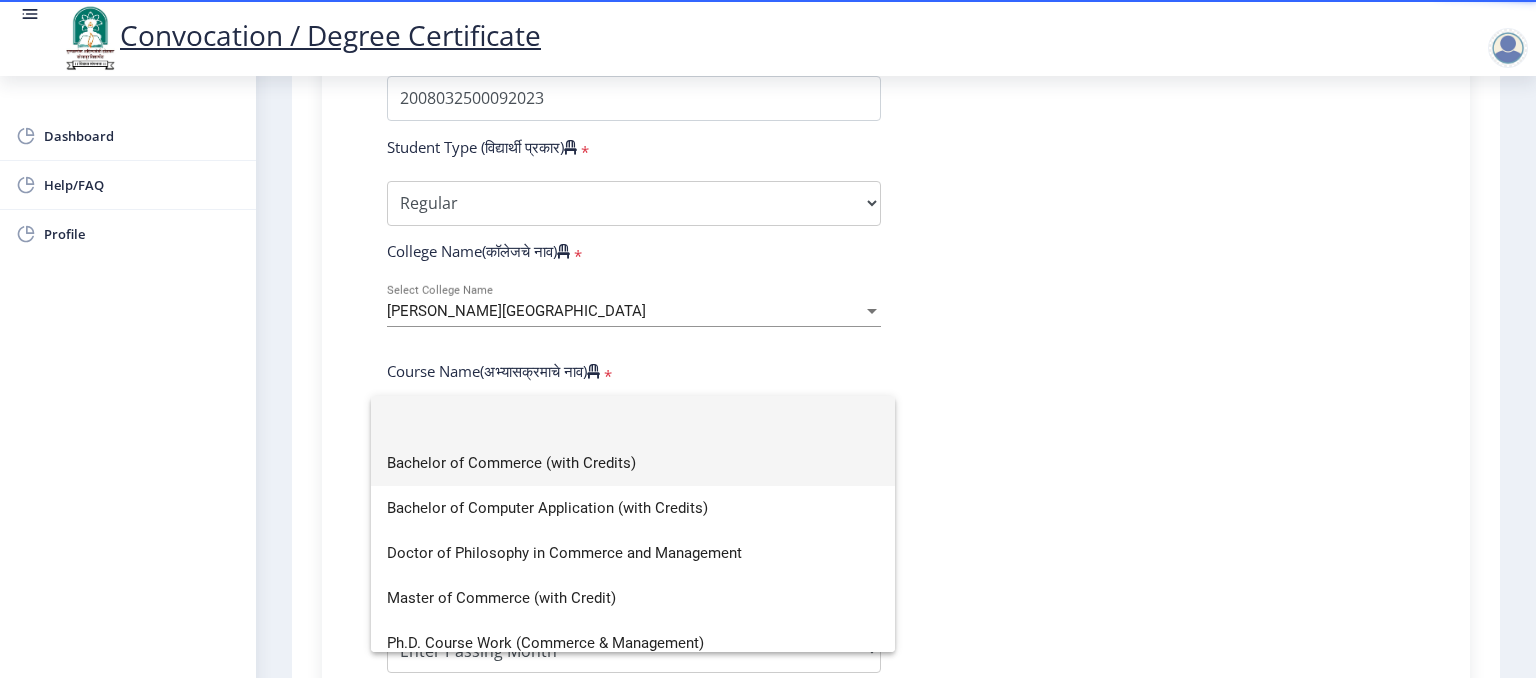 click on "Bachelor of Commerce (with Credits)" at bounding box center [633, 463] 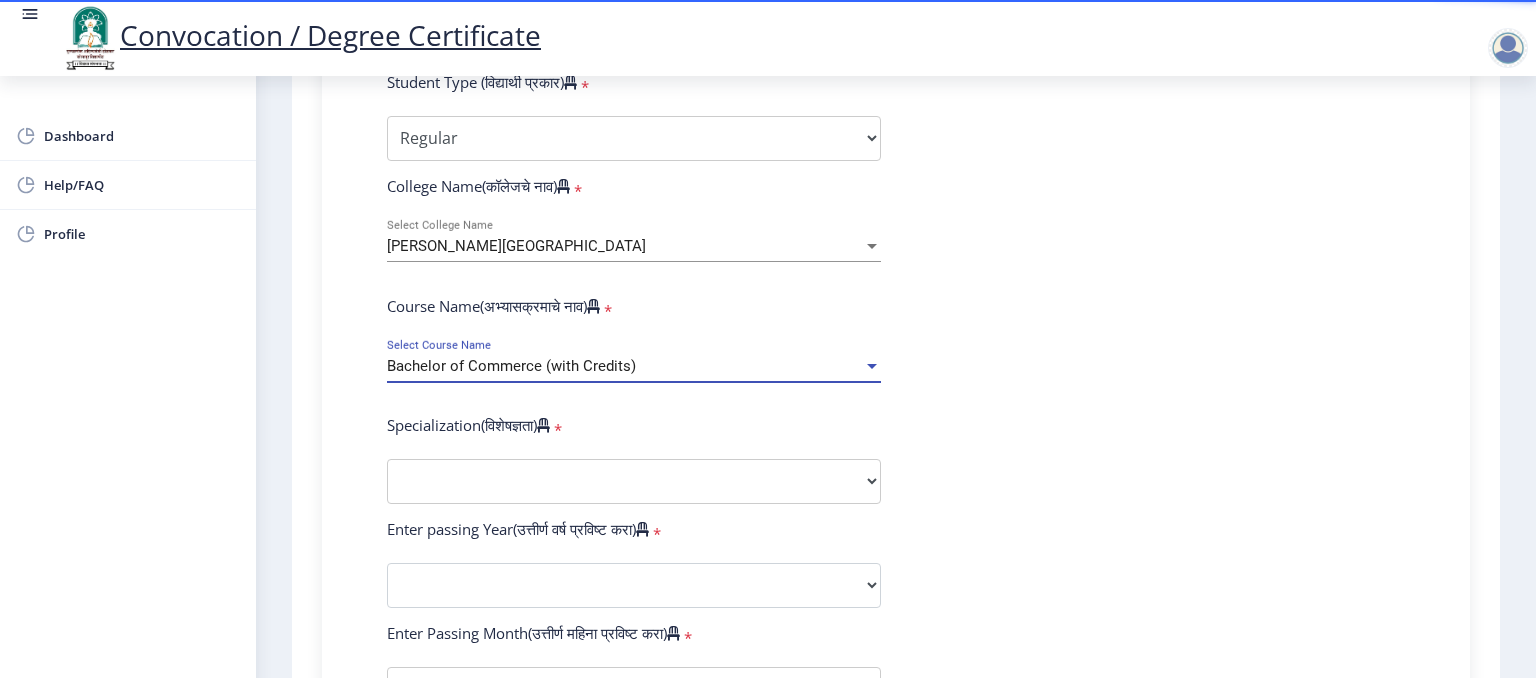 scroll, scrollTop: 700, scrollLeft: 0, axis: vertical 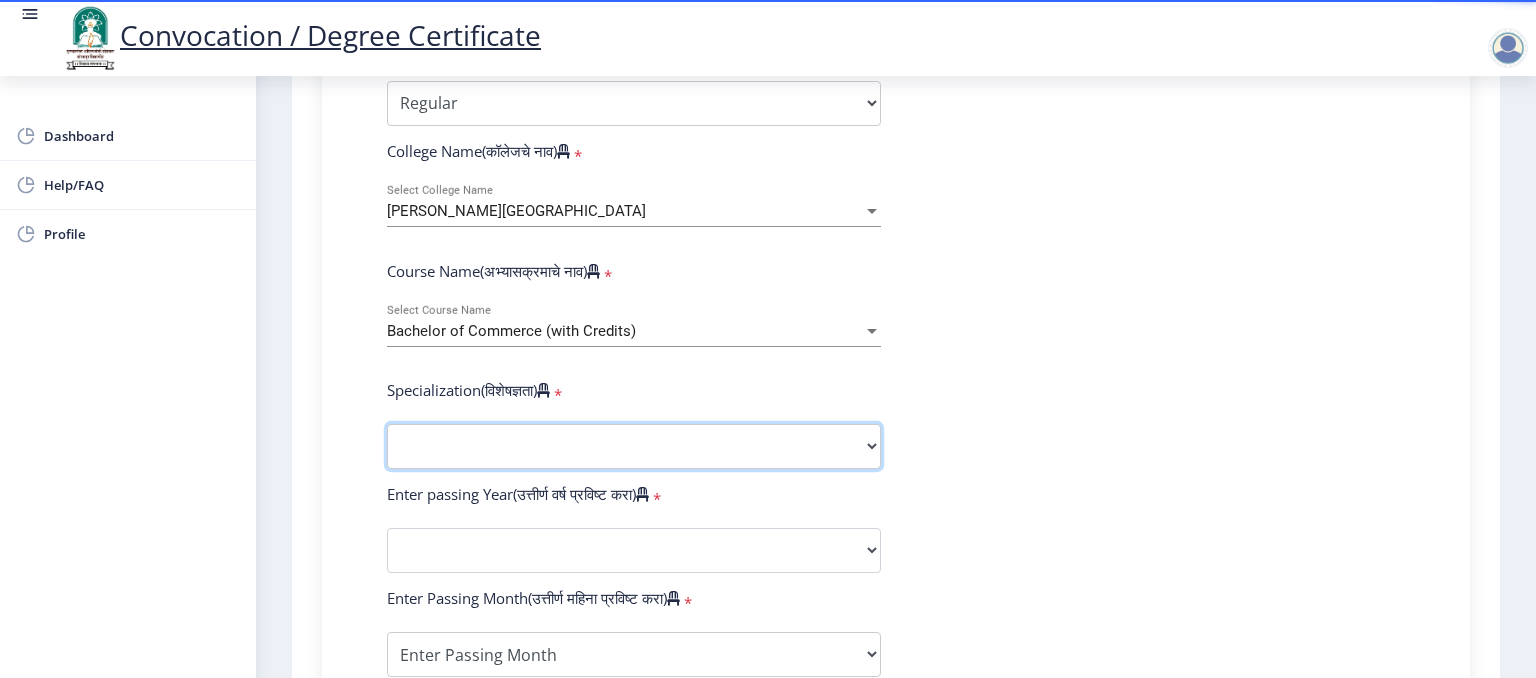 click on "Specialization Banking Advanced Accountancy Advanced Banking Advanced Cost Accounting Advanced Costing Industrial Management Insurance Advanced Insurance Advanced Statistics Other" at bounding box center (634, 446) 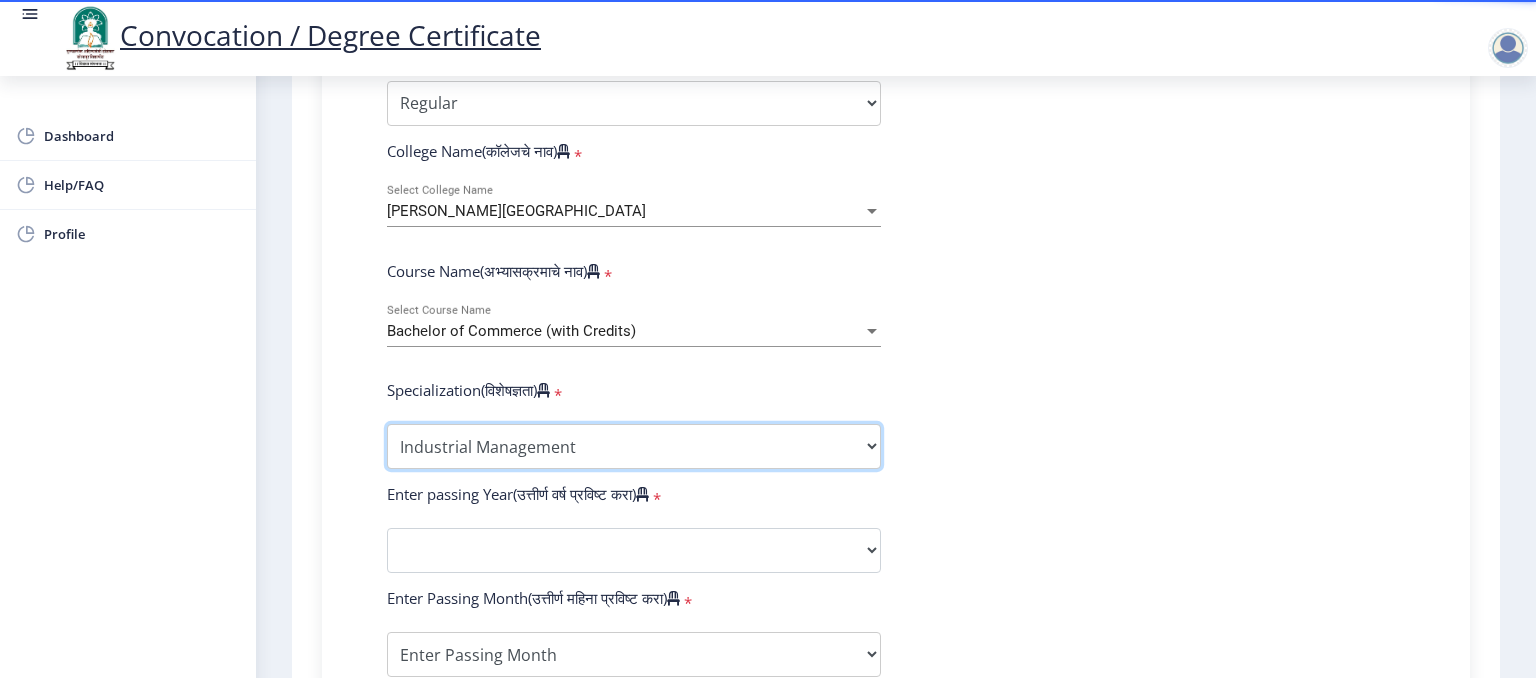 click on "Specialization Banking Advanced Accountancy Advanced Banking Advanced Cost Accounting Advanced Costing Industrial Management Insurance Advanced Insurance Advanced Statistics Other" at bounding box center [634, 446] 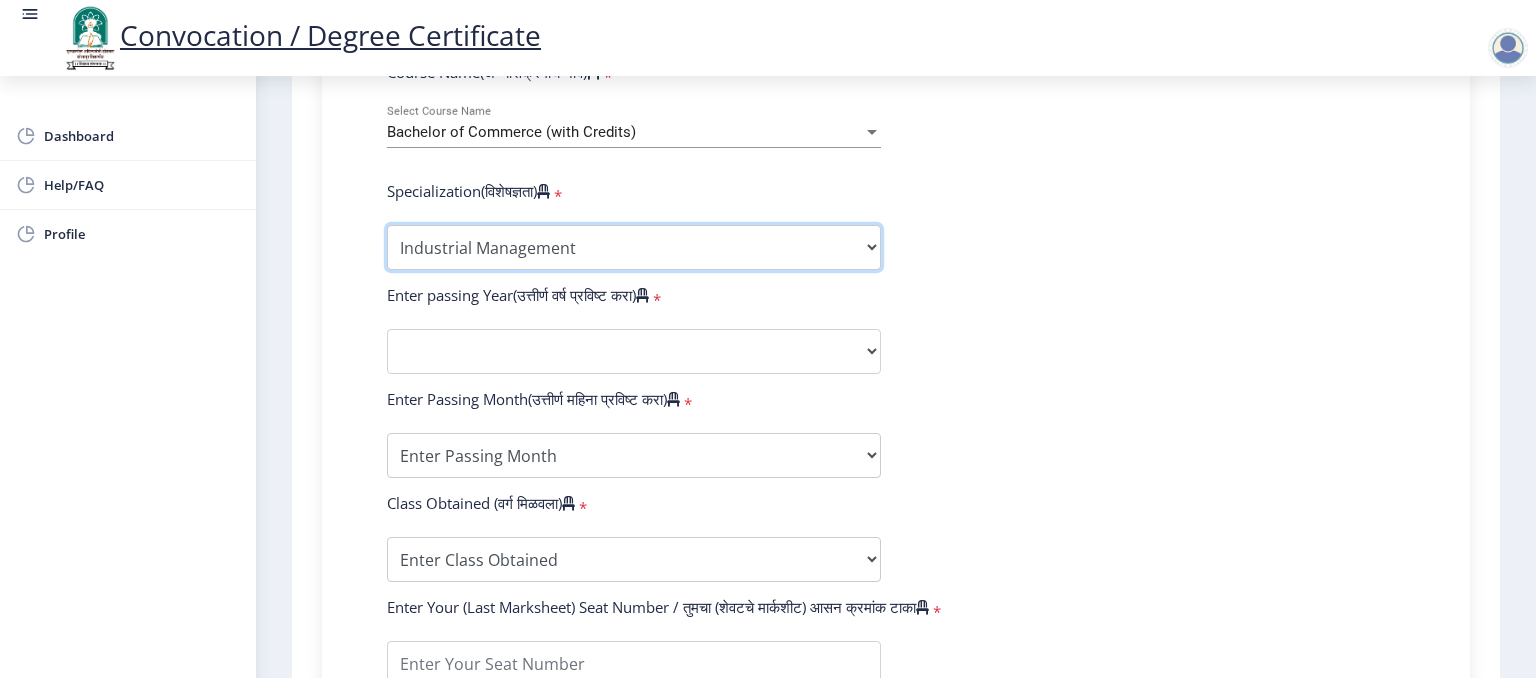 scroll, scrollTop: 900, scrollLeft: 0, axis: vertical 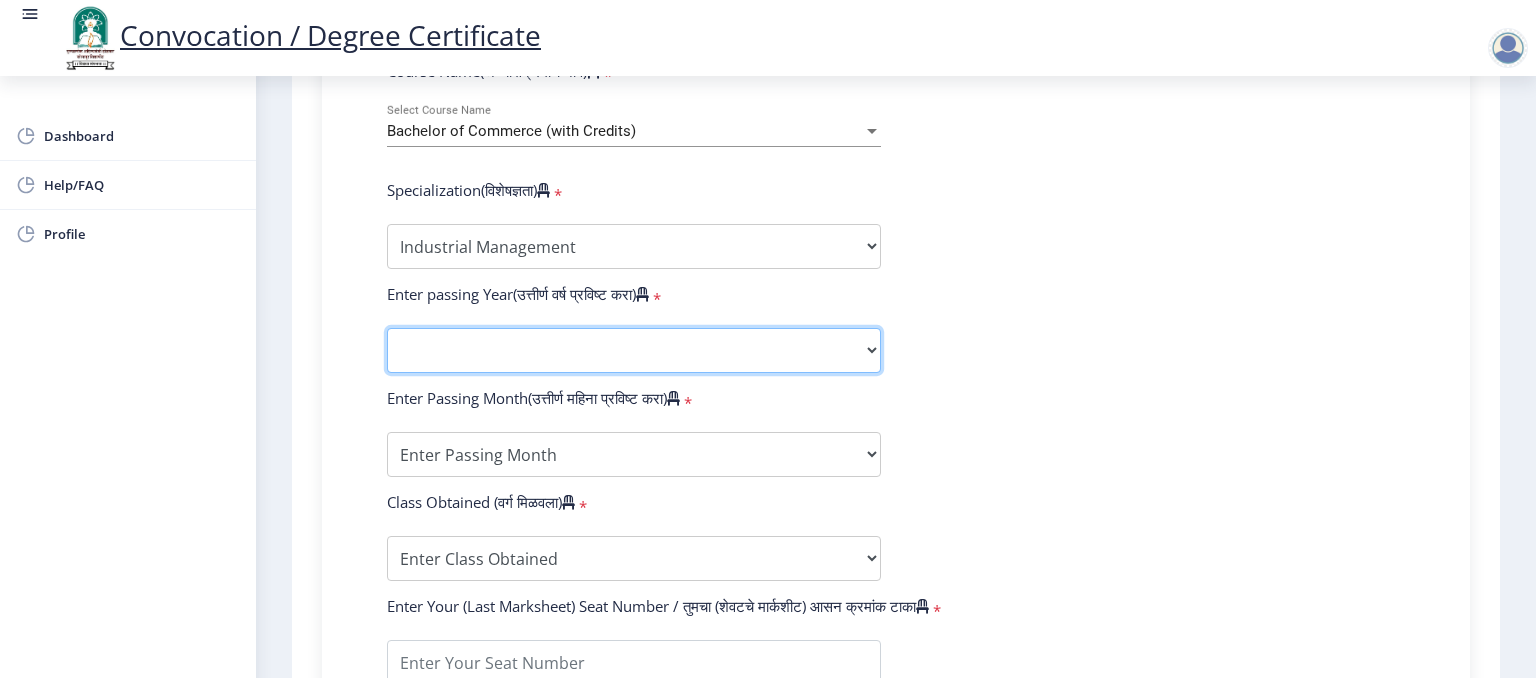 click on "2025   2024   2023   2022   2021   2020   2019   2018   2017   2016   2015   2014   2013   2012   2011   2010   2009   2008   2007   2006   2005   2004   2003   2002   2001   2000   1999   1998   1997   1996   1995   1994   1993   1992   1991   1990   1989   1988   1987   1986   1985   1984   1983   1982   1981   1980   1979   1978   1977   1976" 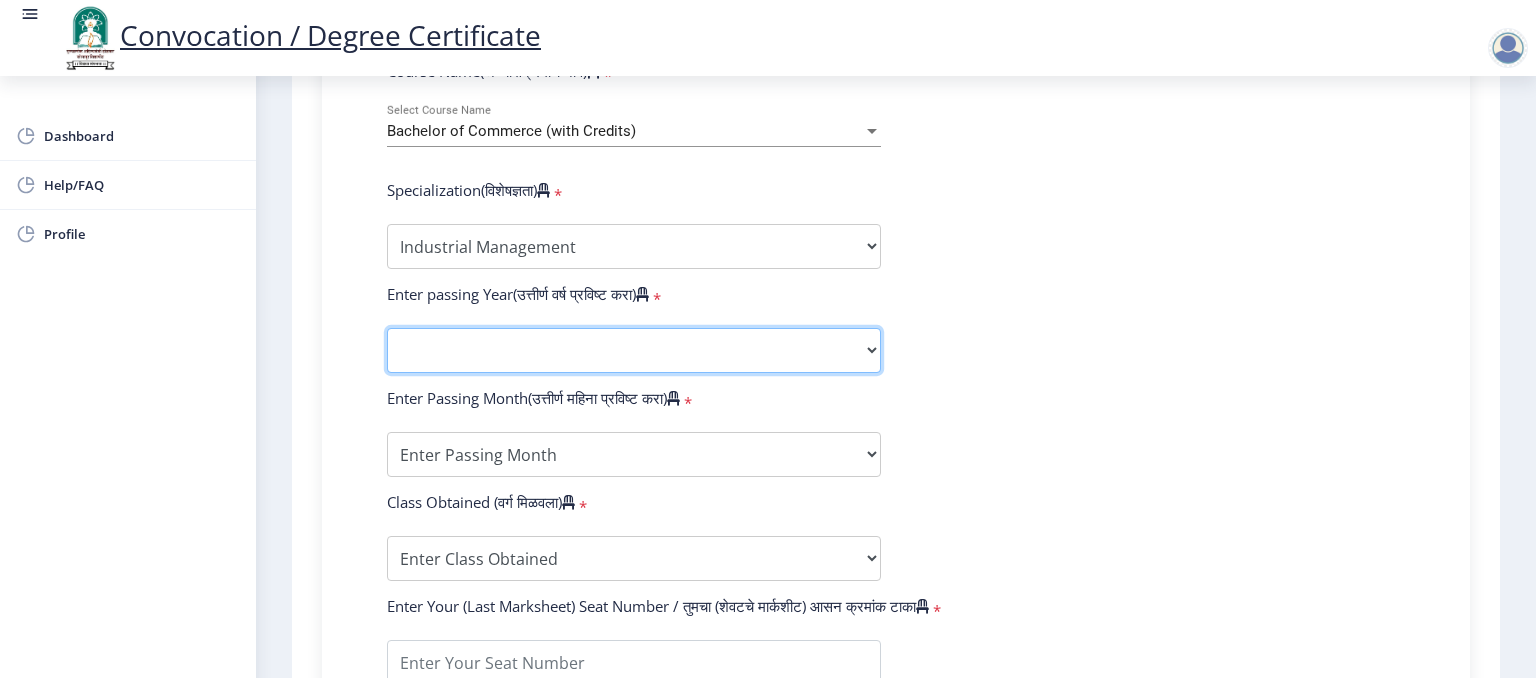 select on "2011" 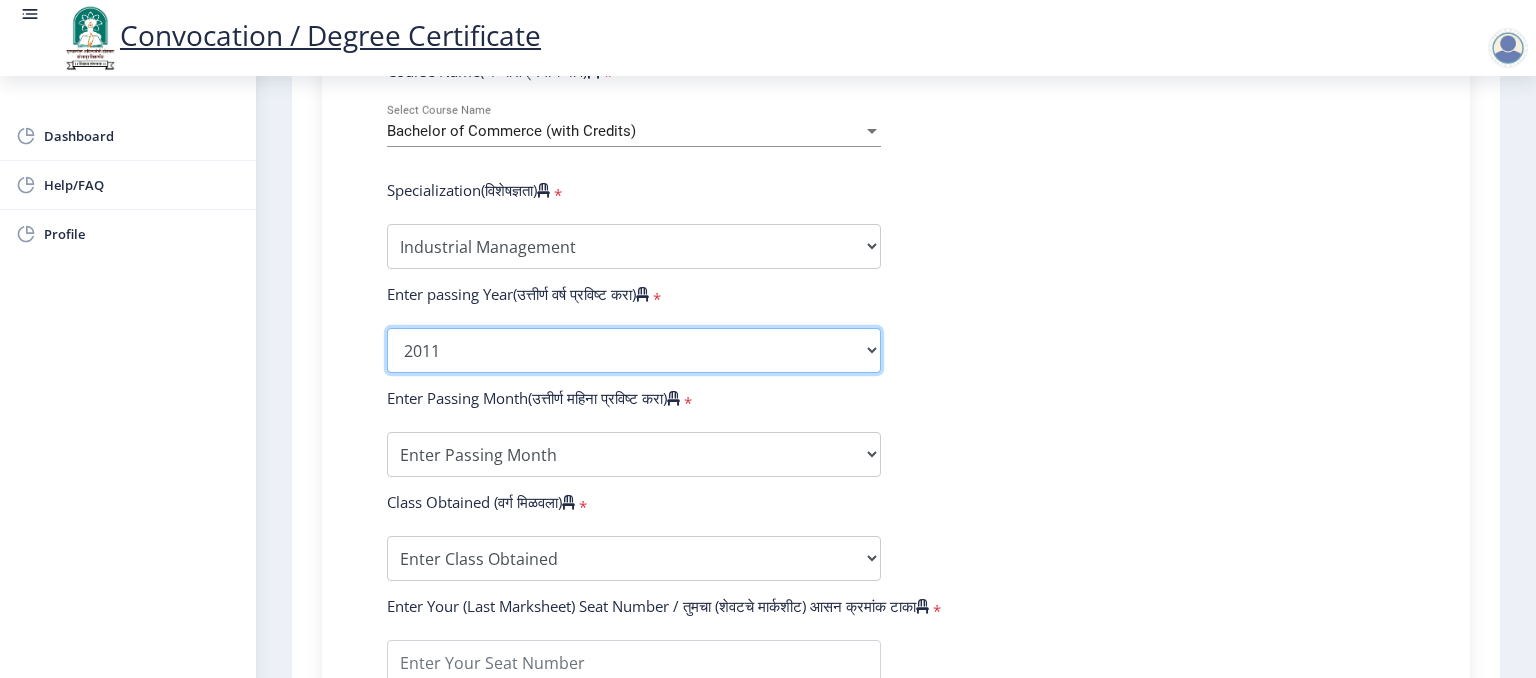click on "2025   2024   2023   2022   2021   2020   2019   2018   2017   2016   2015   2014   2013   2012   2011   2010   2009   2008   2007   2006   2005   2004   2003   2002   2001   2000   1999   1998   1997   1996   1995   1994   1993   1992   1991   1990   1989   1988   1987   1986   1985   1984   1983   1982   1981   1980   1979   1978   1977   1976" 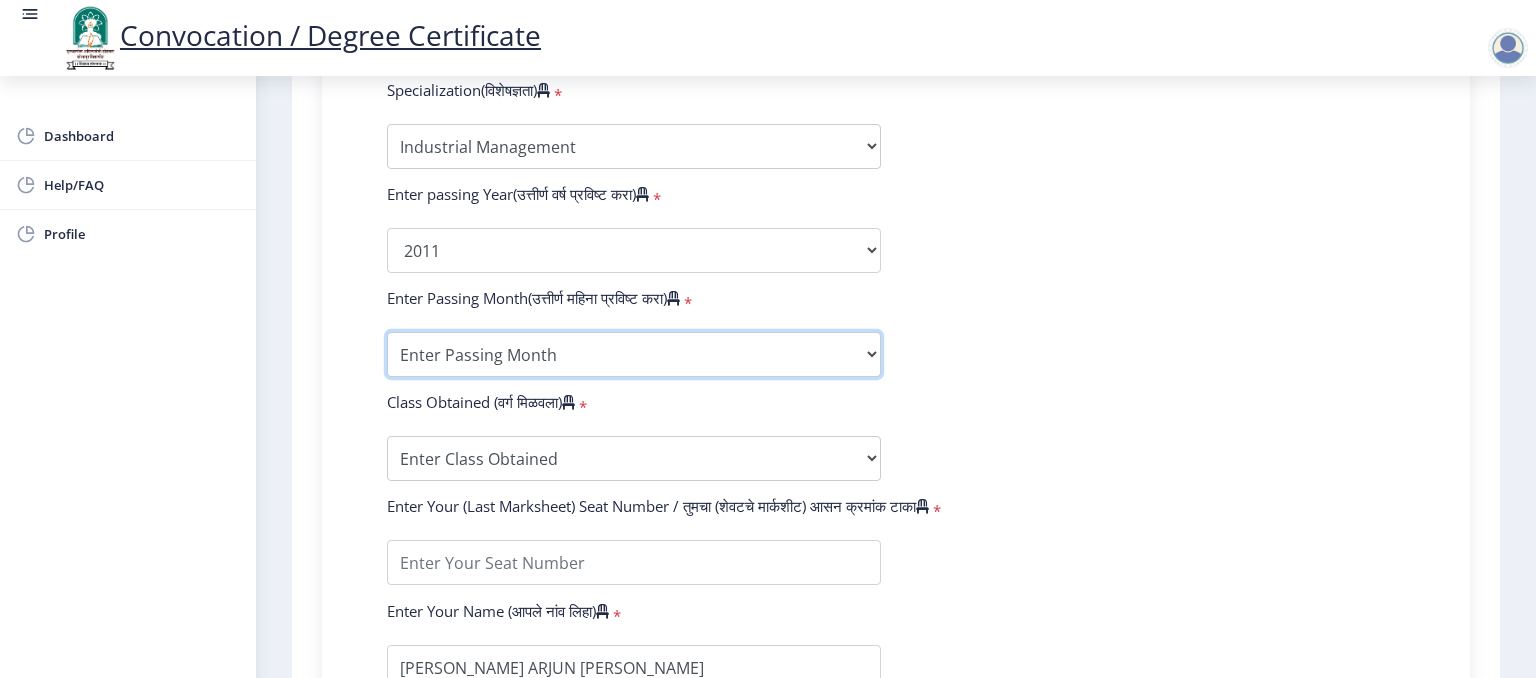 click on "Enter Passing Month March April May October November December" at bounding box center (634, 354) 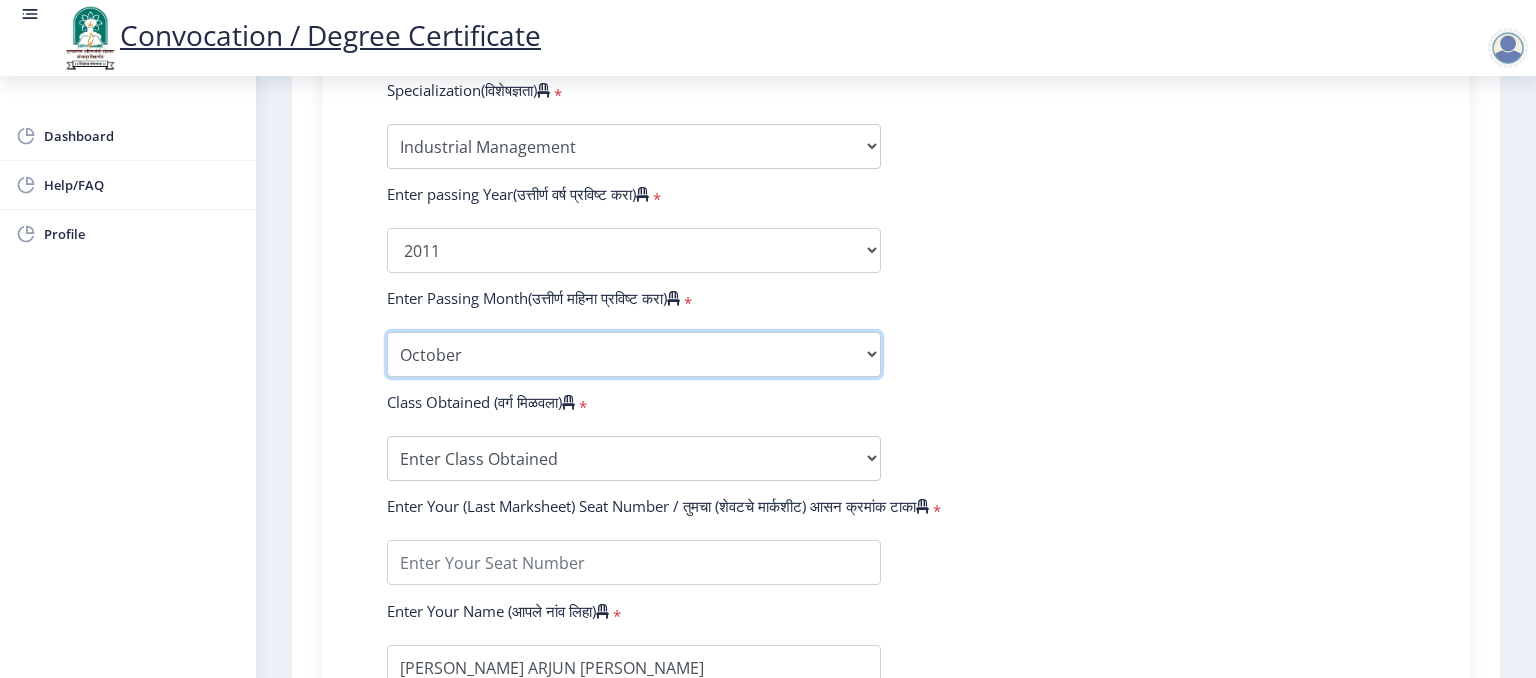 click on "Enter Passing Month March April May October November December" at bounding box center [634, 354] 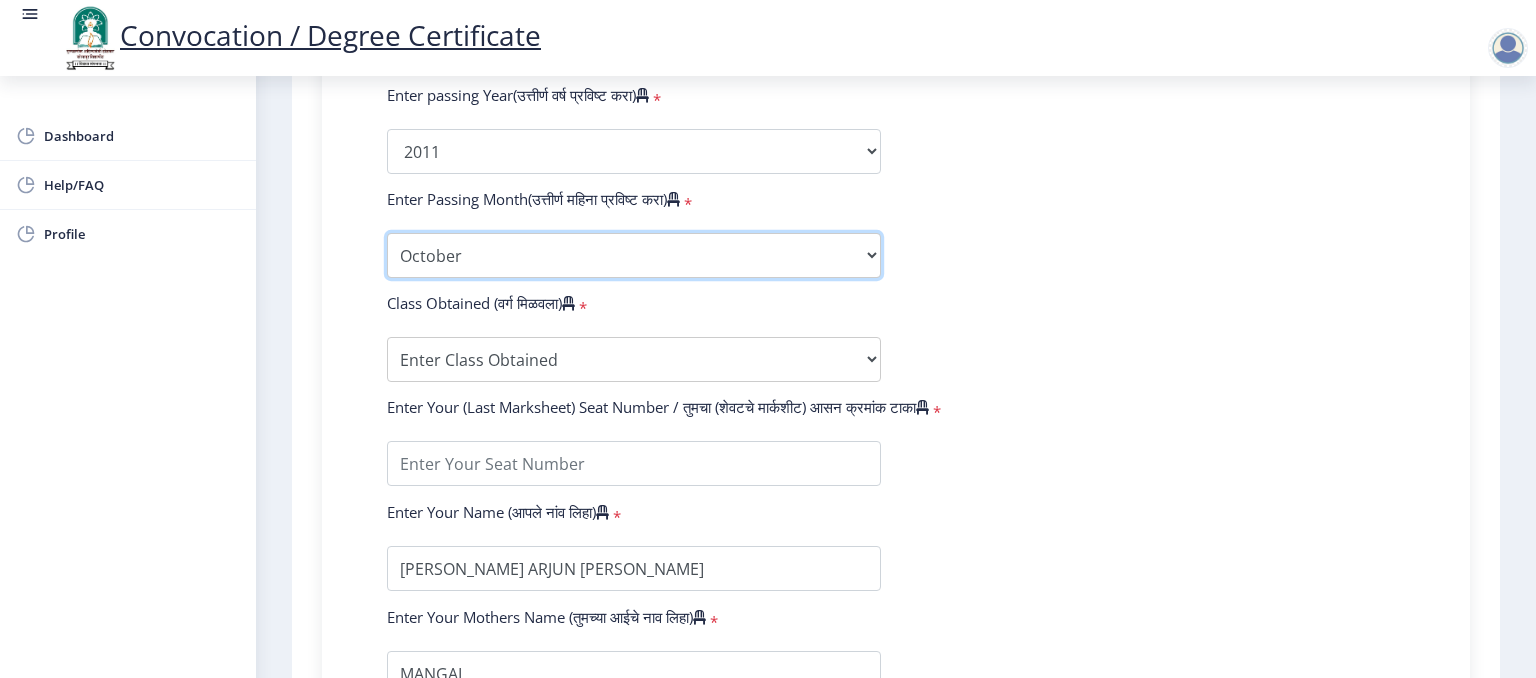 scroll, scrollTop: 1100, scrollLeft: 0, axis: vertical 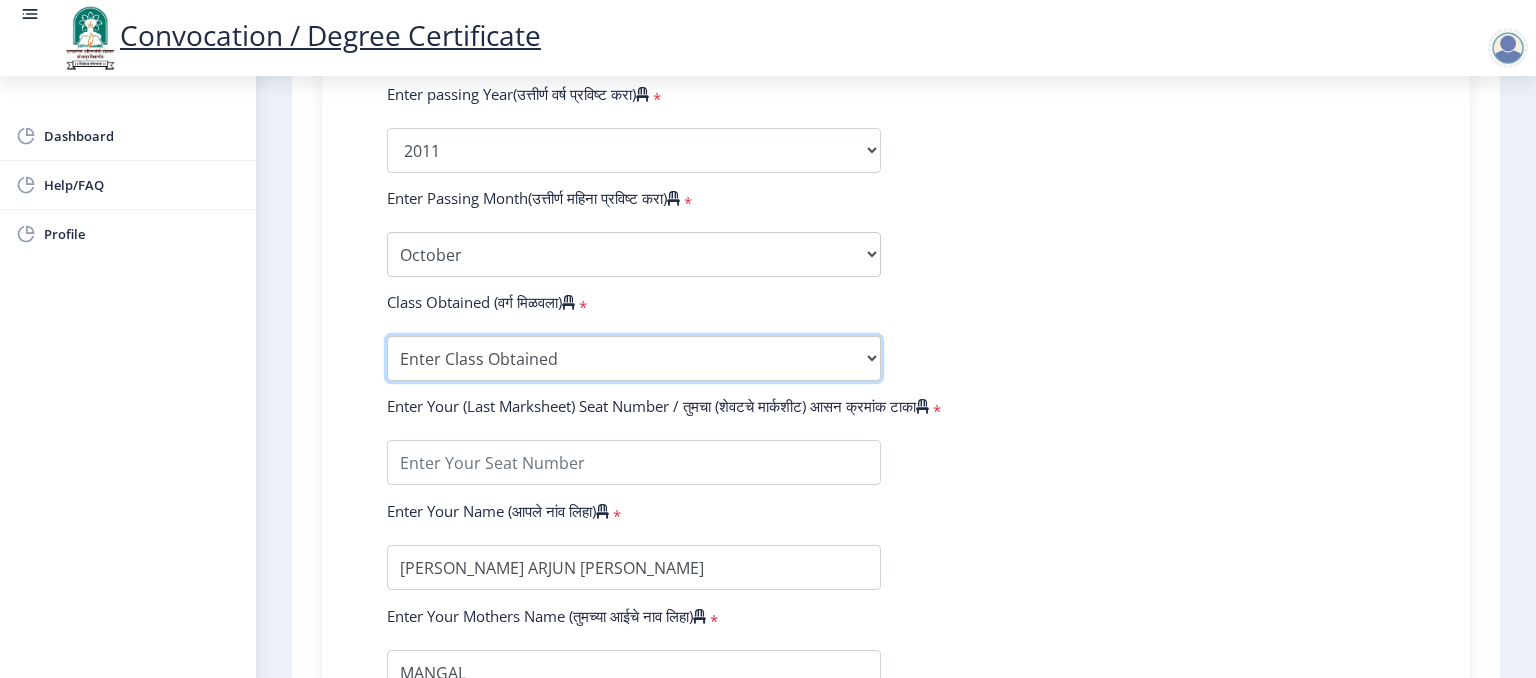 click on "Enter Class Obtained FIRST CLASS WITH DISTINCTION FIRST CLASS HIGHER SECOND CLASS SECOND CLASS PASS CLASS Grade O Grade A+ Grade A Grade B+ Grade B Grade C+ Grade C Grade D Grade E" at bounding box center (634, 358) 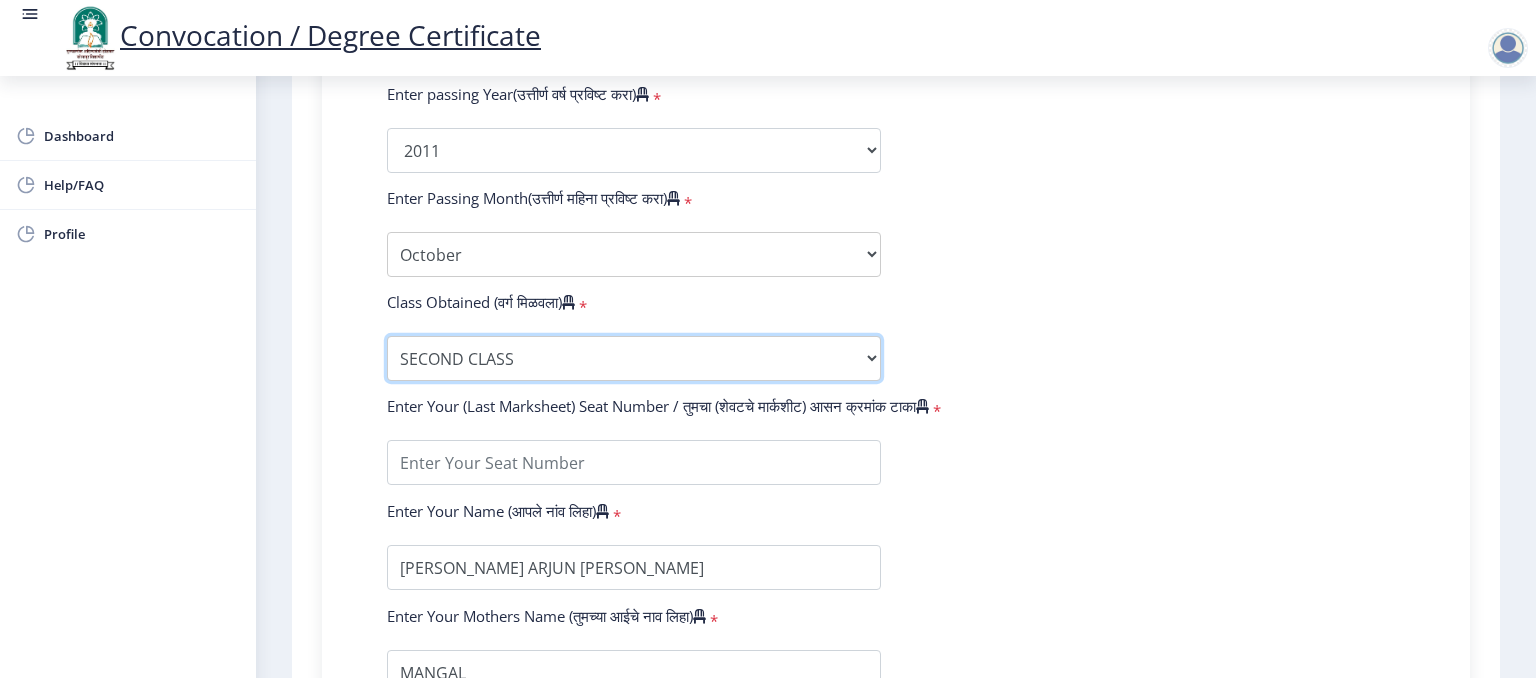 click on "Enter Class Obtained FIRST CLASS WITH DISTINCTION FIRST CLASS HIGHER SECOND CLASS SECOND CLASS PASS CLASS Grade O Grade A+ Grade A Grade B+ Grade B Grade C+ Grade C Grade D Grade E" at bounding box center (634, 358) 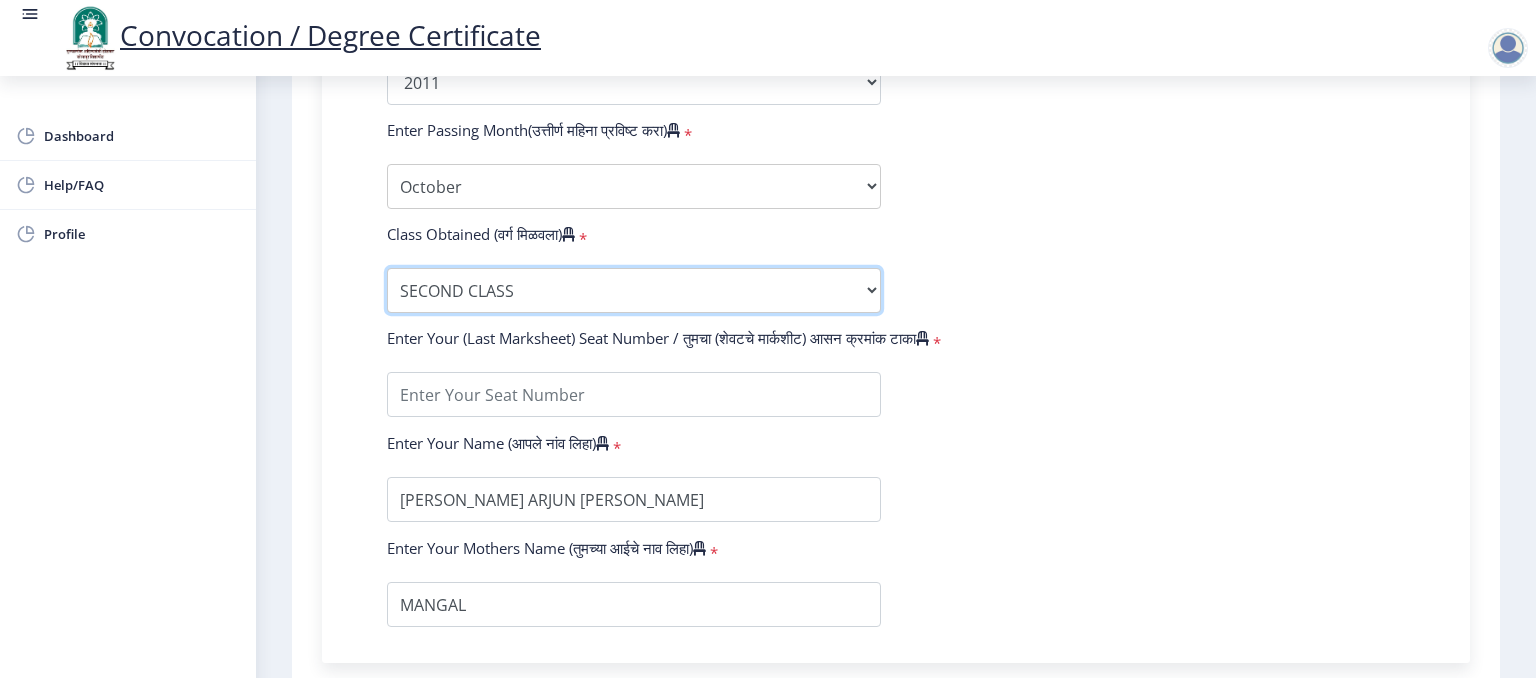 scroll, scrollTop: 1200, scrollLeft: 0, axis: vertical 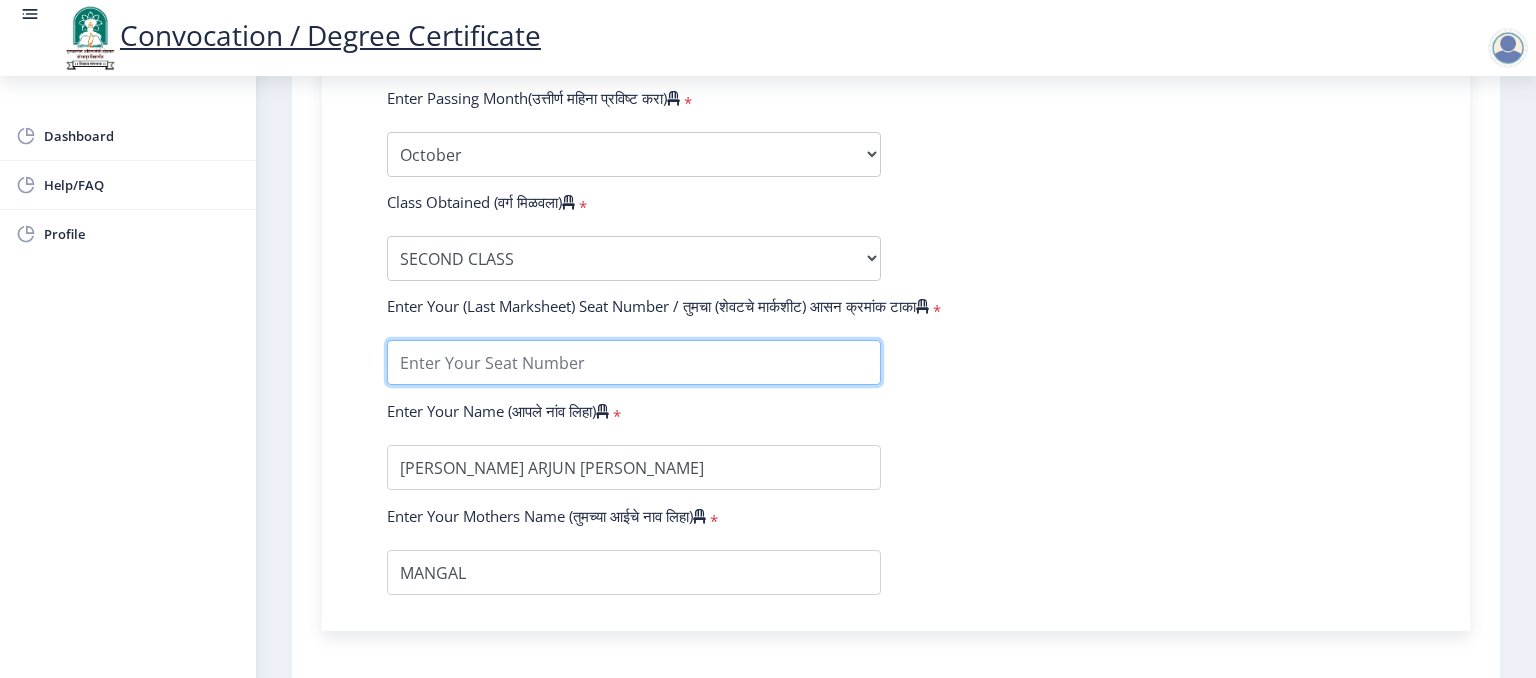 click at bounding box center (634, 362) 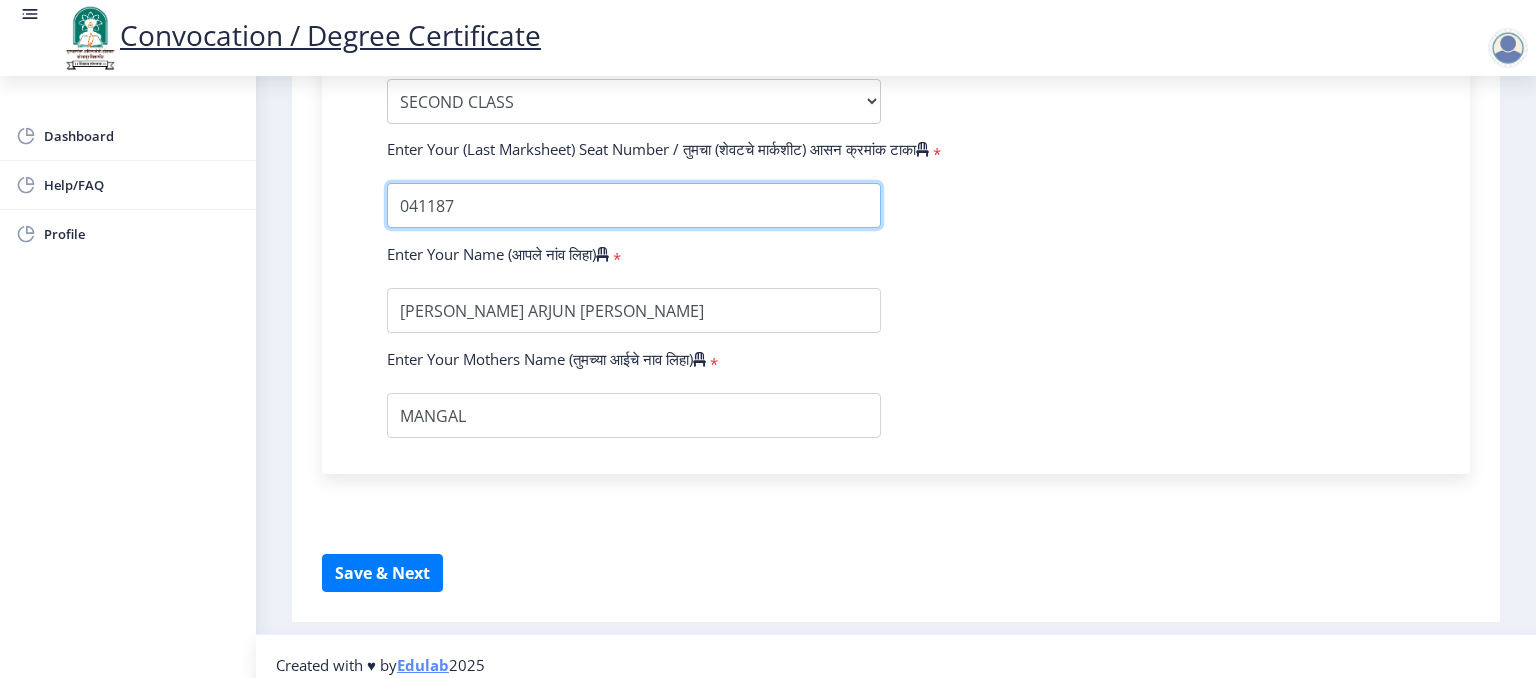 scroll, scrollTop: 1361, scrollLeft: 0, axis: vertical 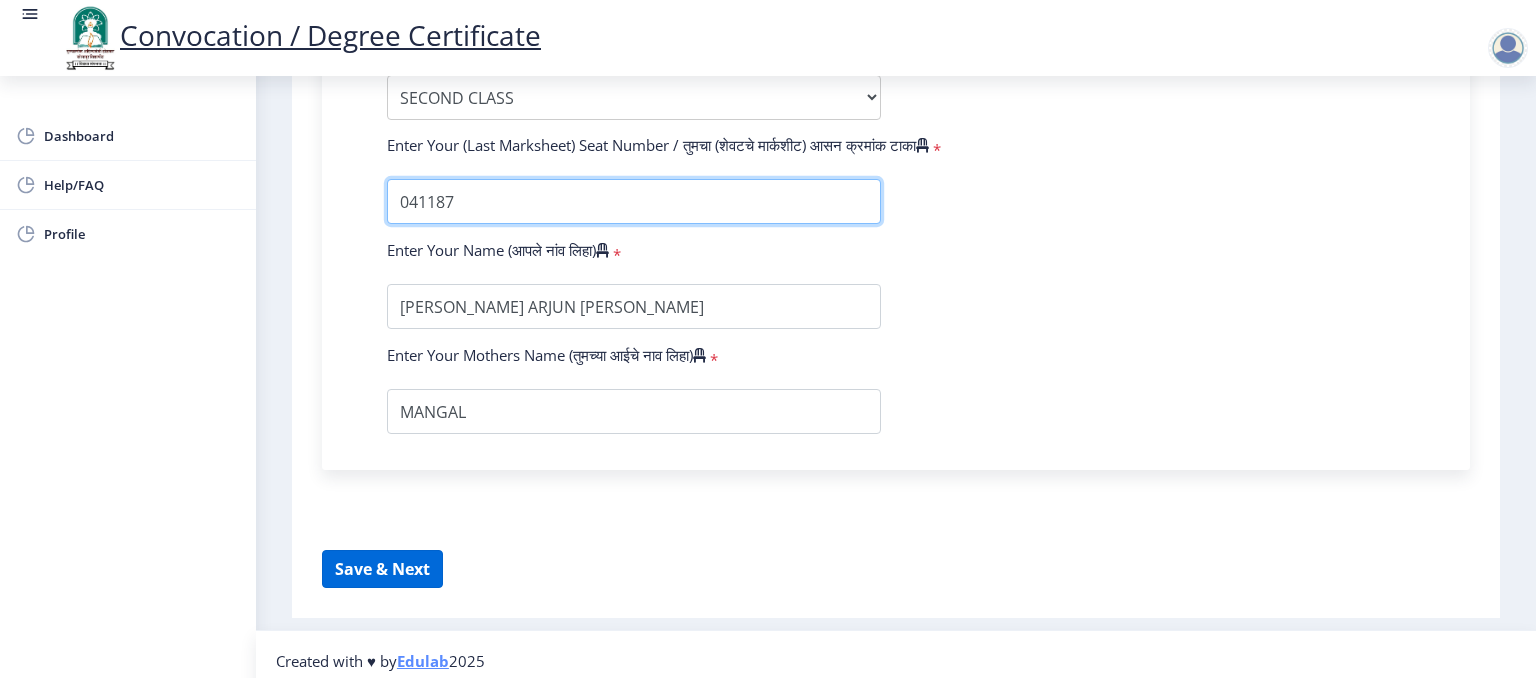 type on "041187" 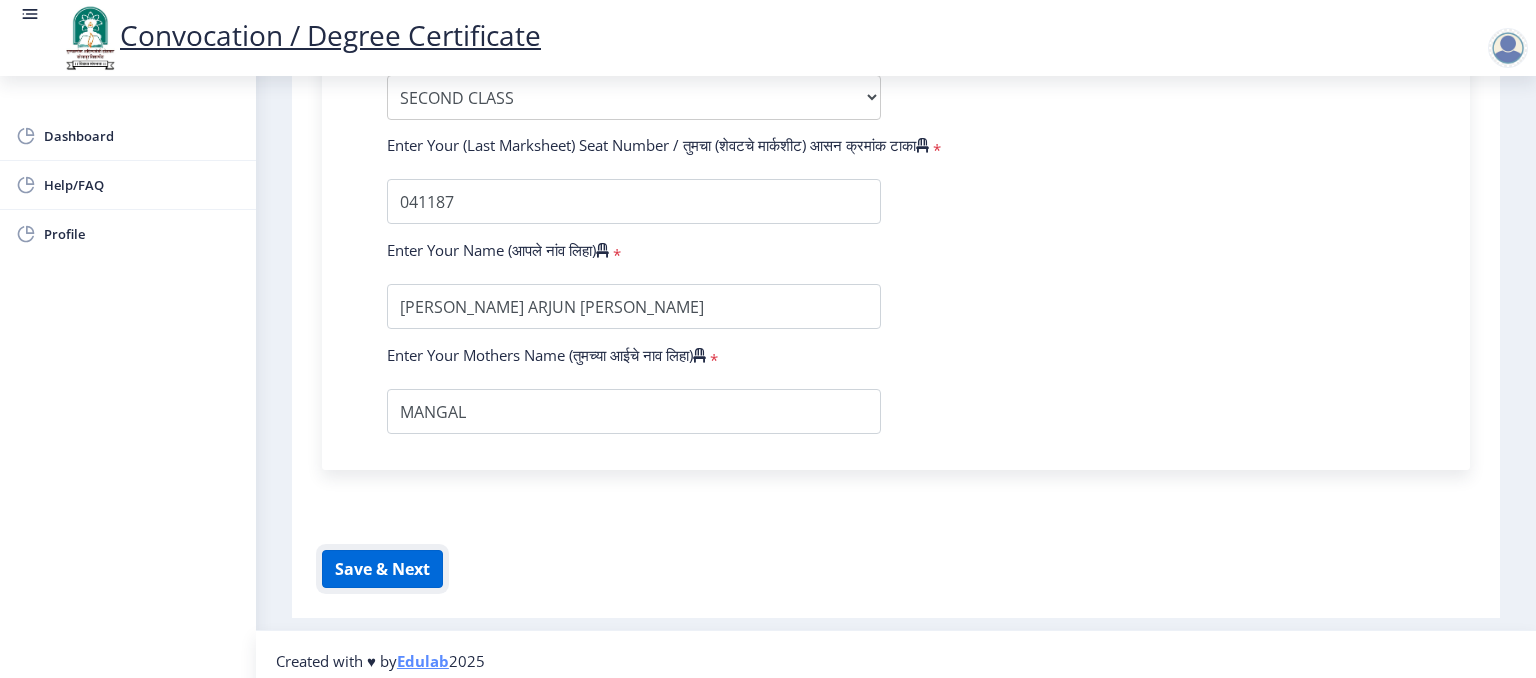 click on "Save & Next" 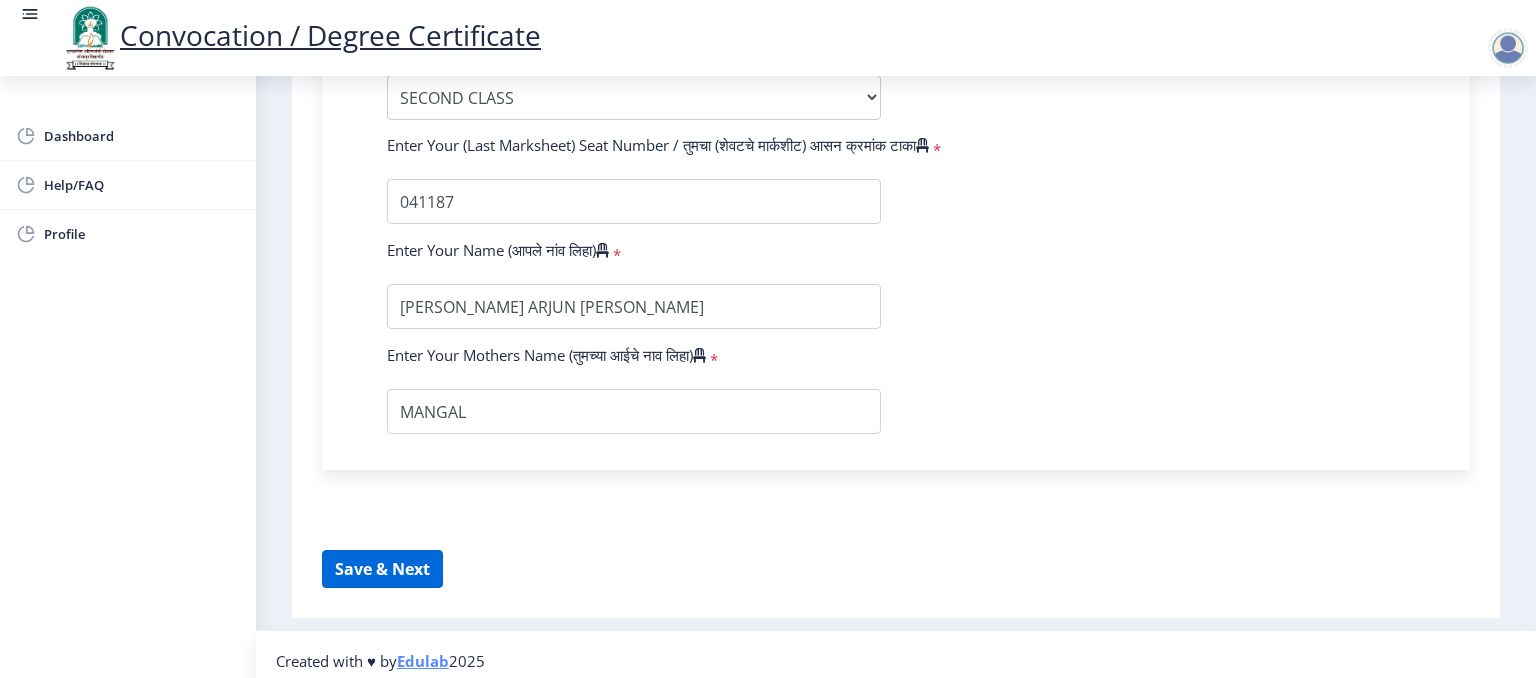 select 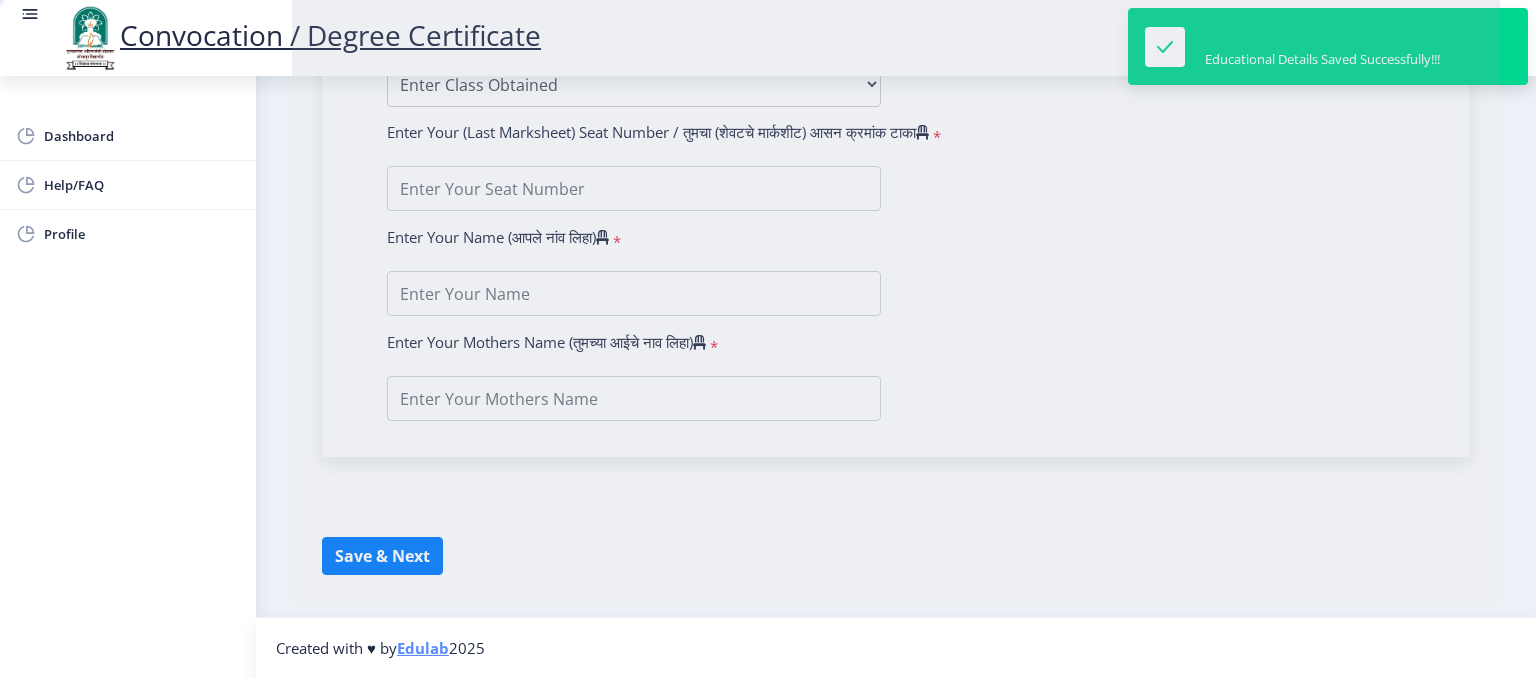 type on "[PERSON_NAME] ARJUN [PERSON_NAME]" 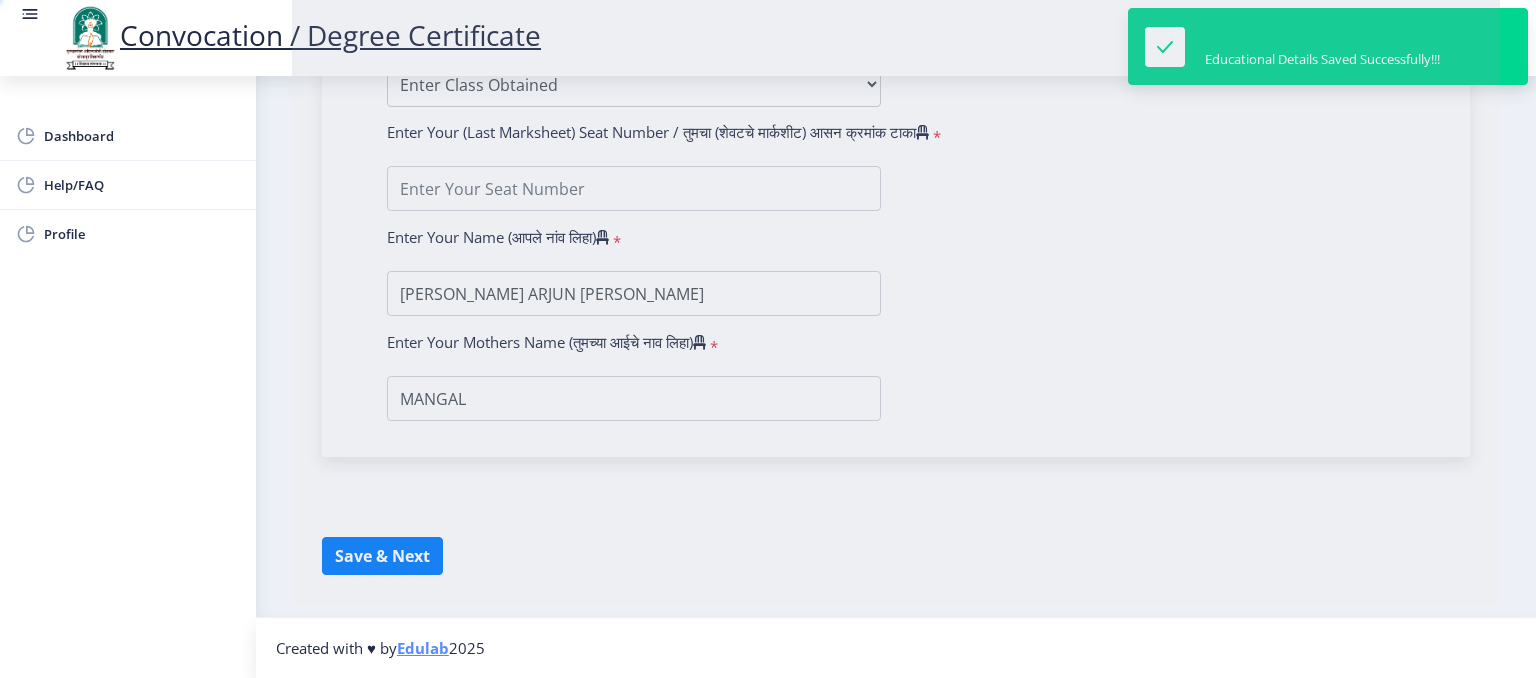 scroll, scrollTop: 0, scrollLeft: 0, axis: both 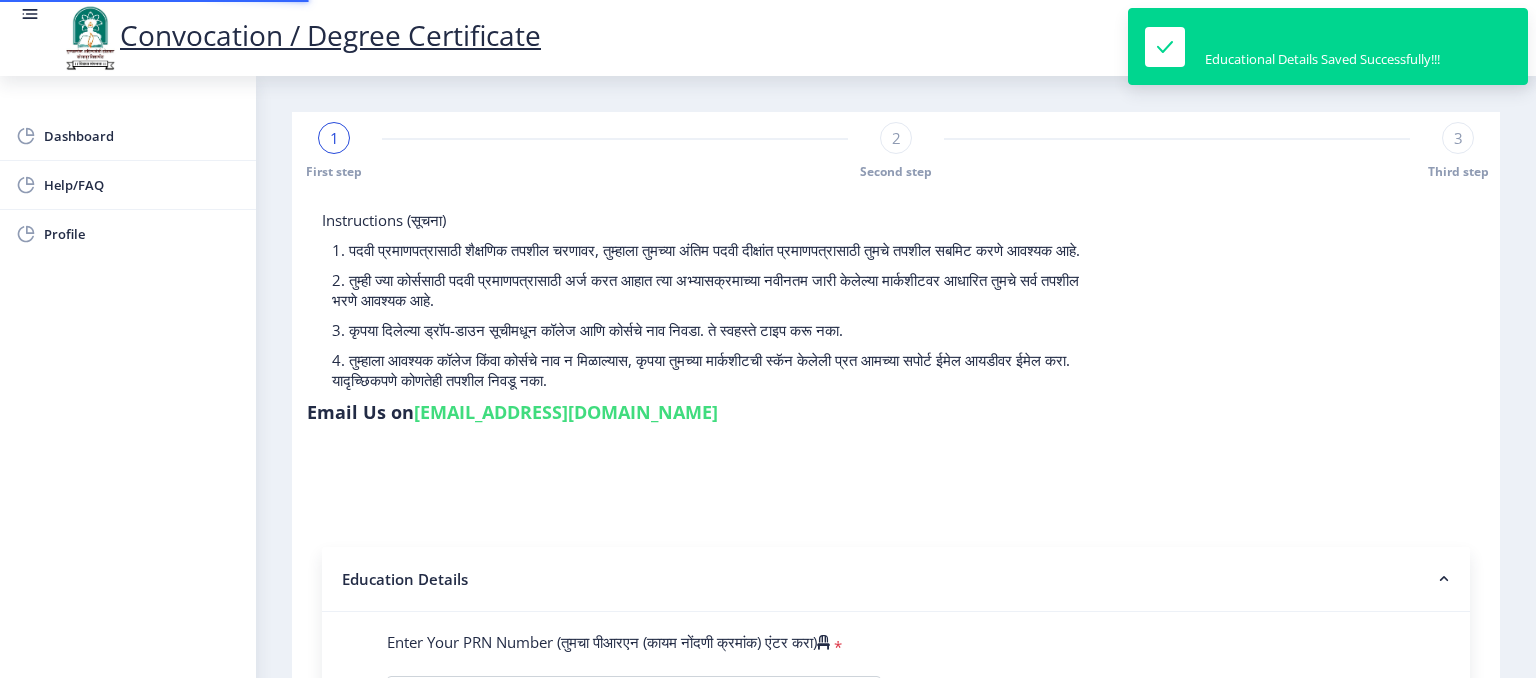 type on "2008032500092023" 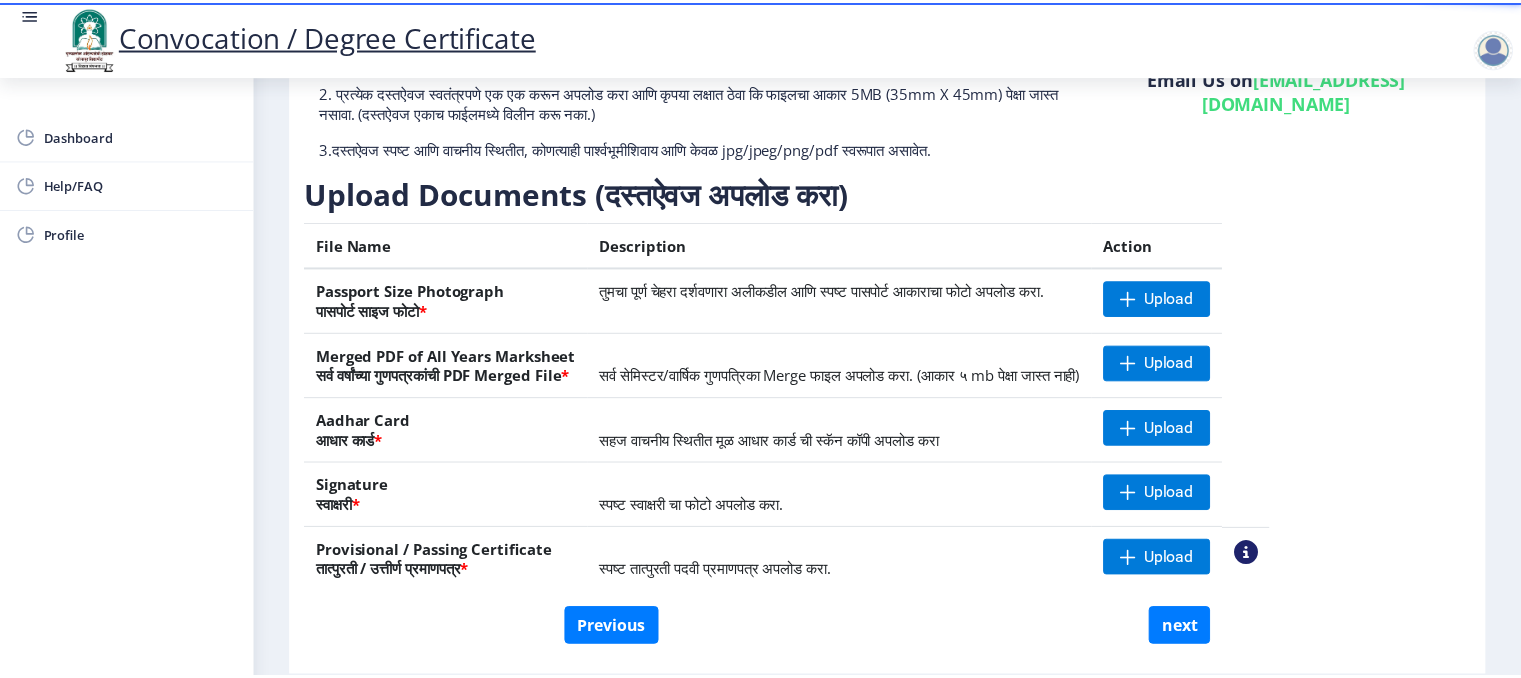 scroll, scrollTop: 270, scrollLeft: 0, axis: vertical 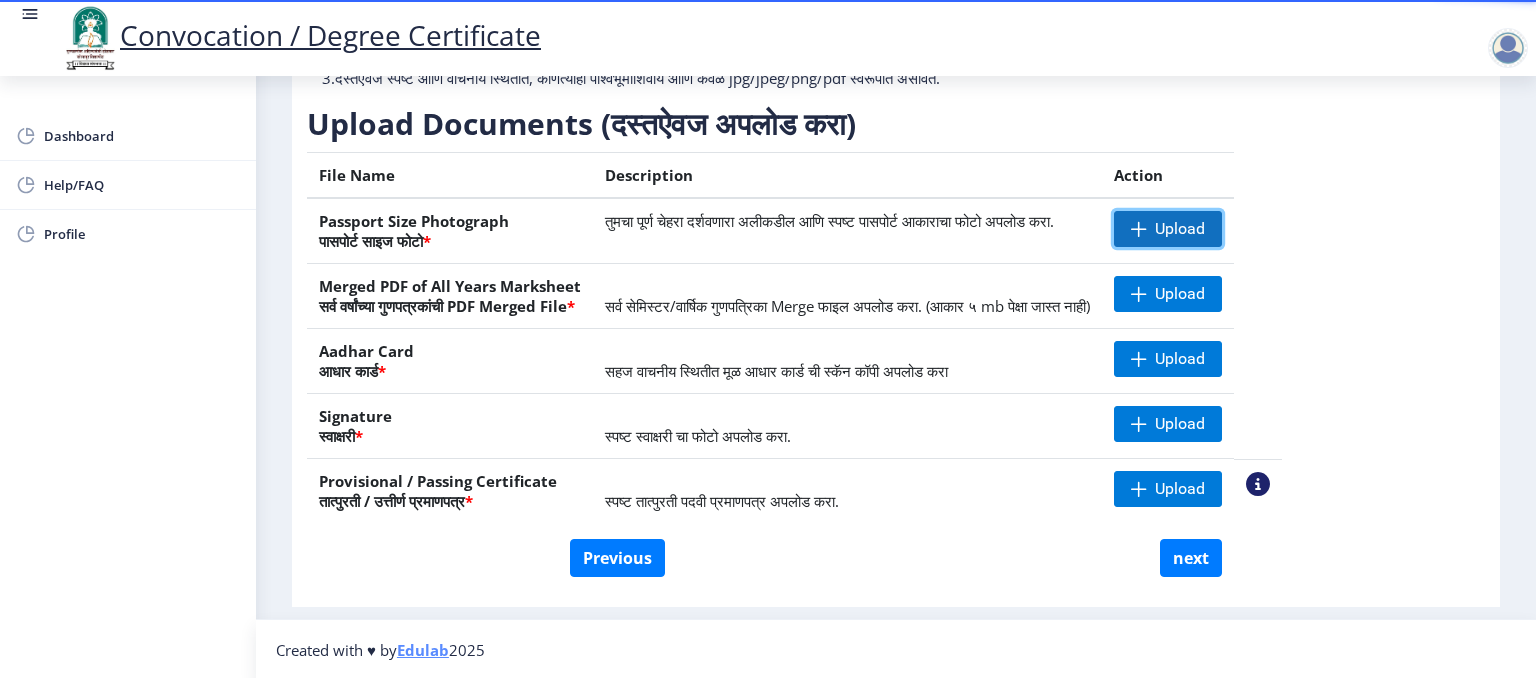 click on "Upload" 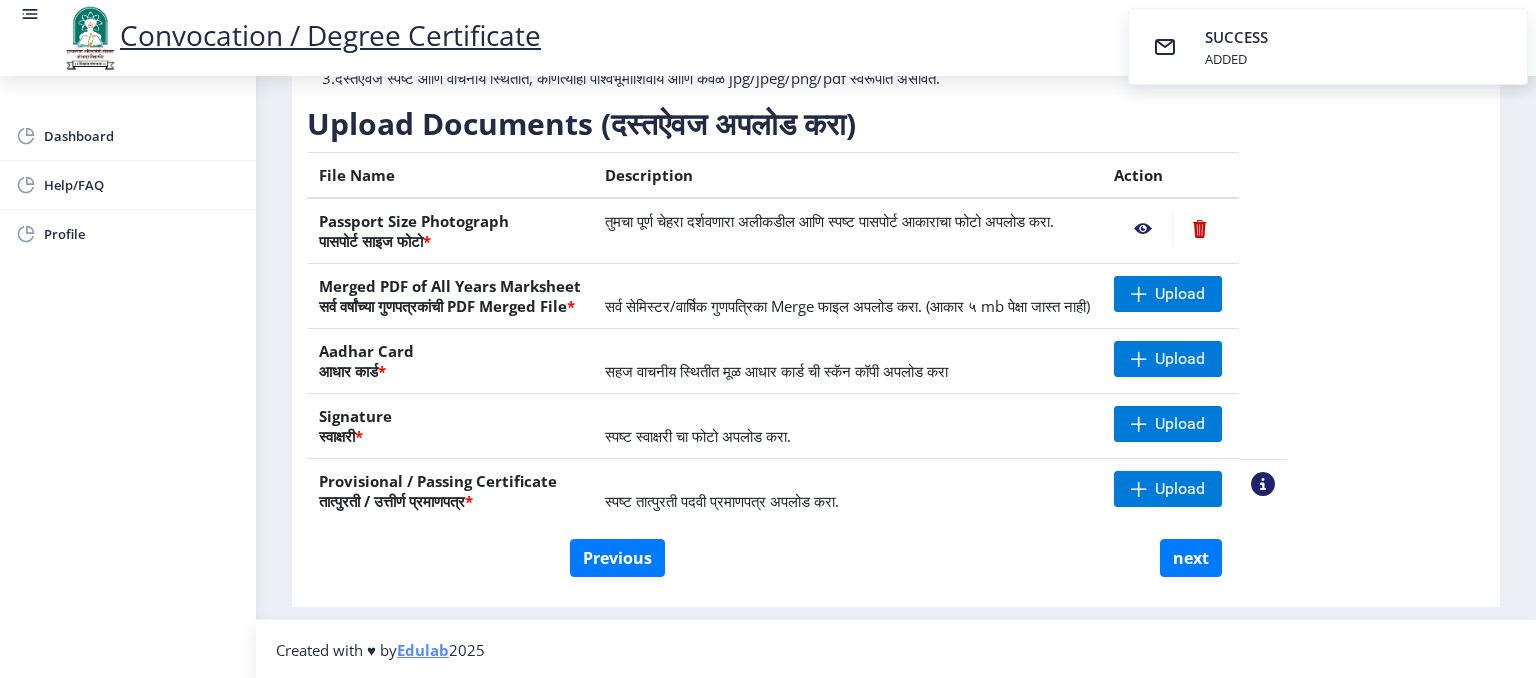 click 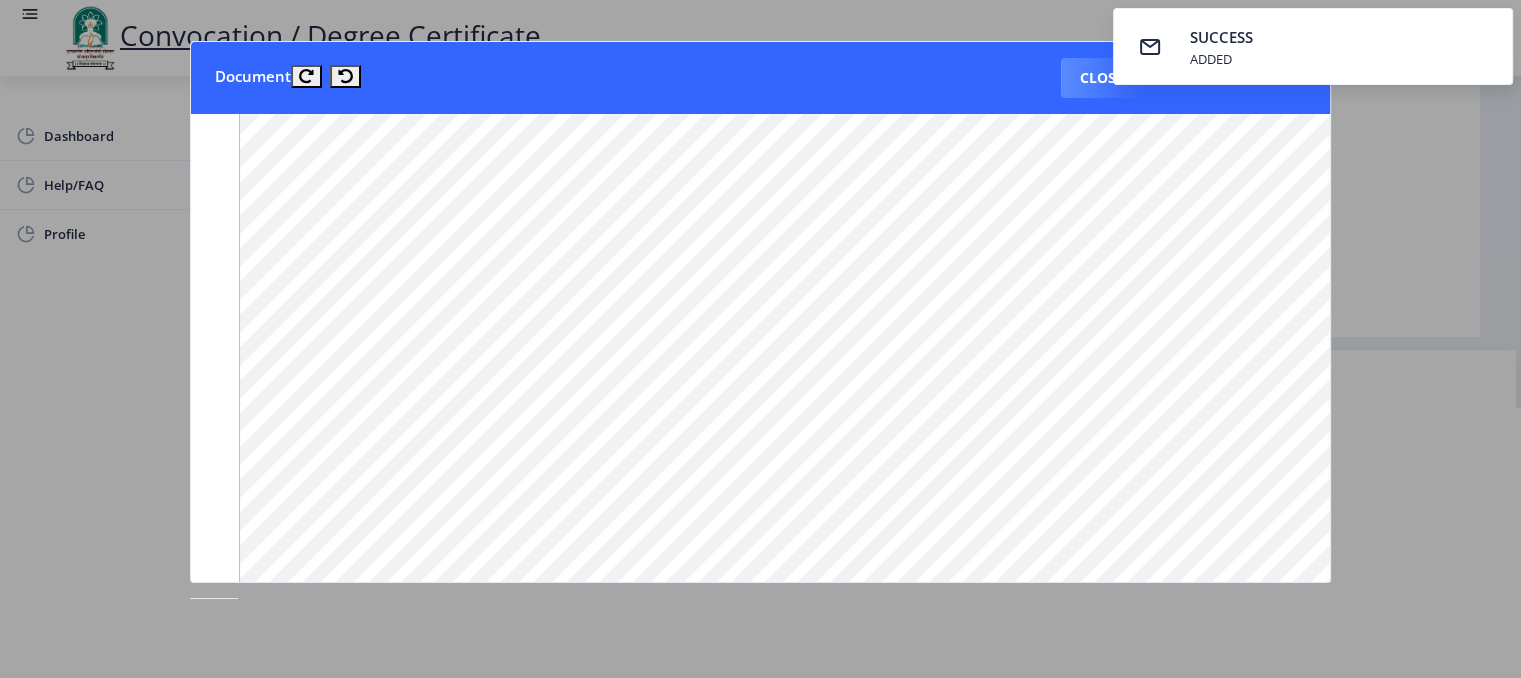scroll, scrollTop: 800, scrollLeft: 0, axis: vertical 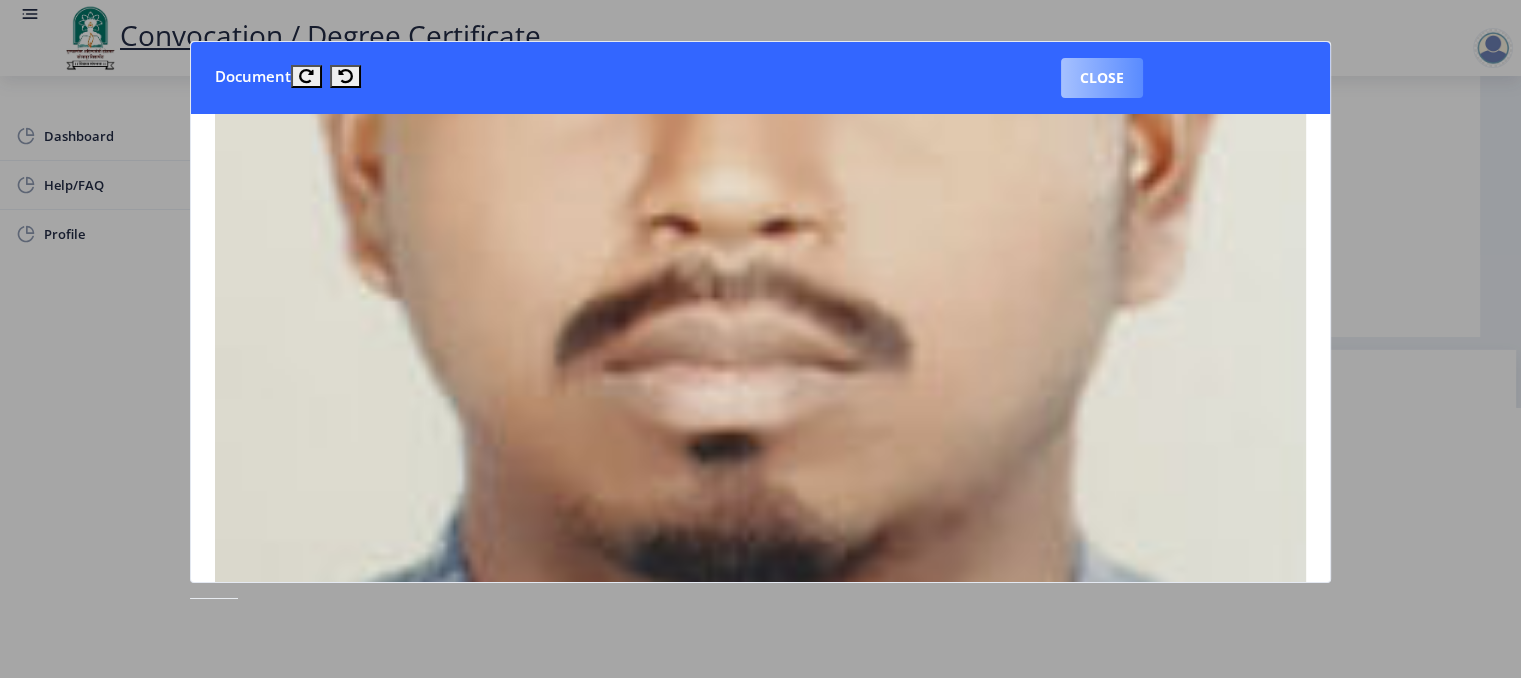 click on "Close" at bounding box center (1102, 78) 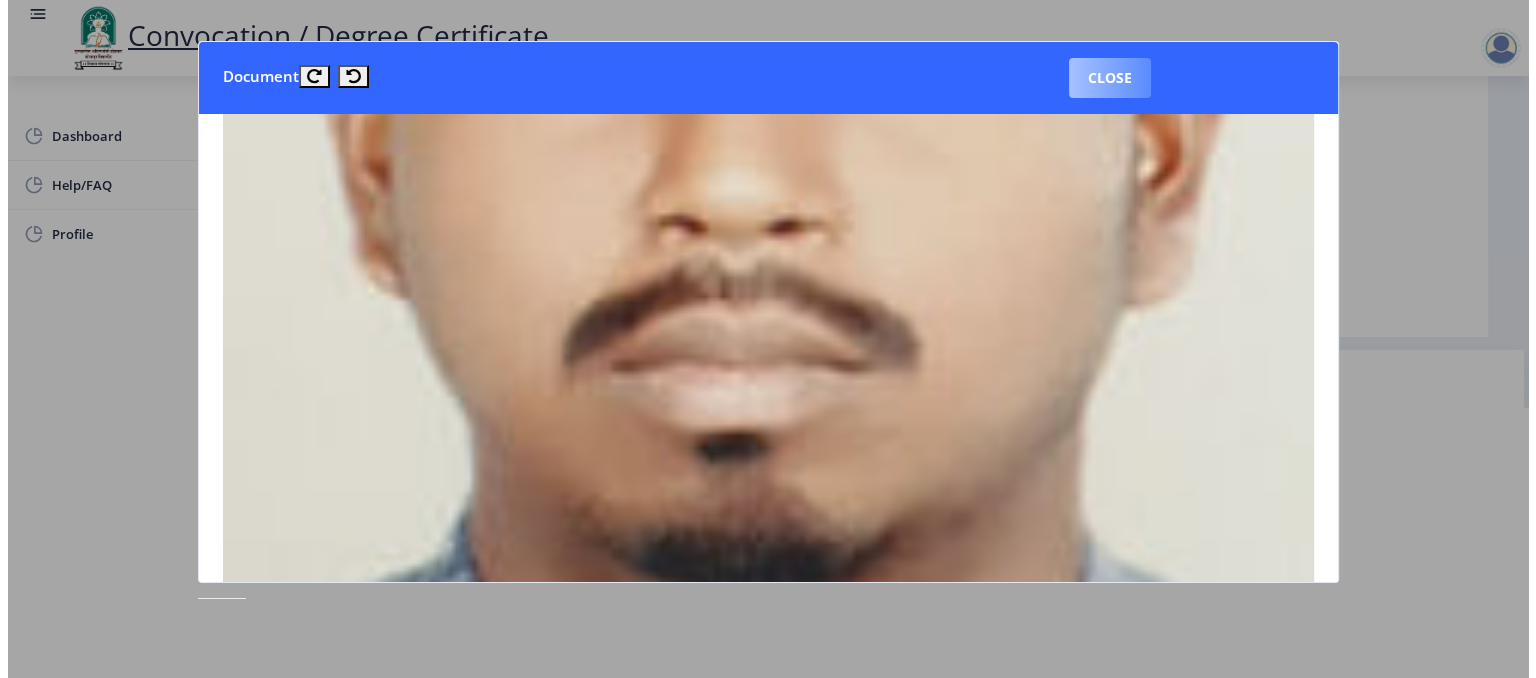 scroll, scrollTop: 75, scrollLeft: 0, axis: vertical 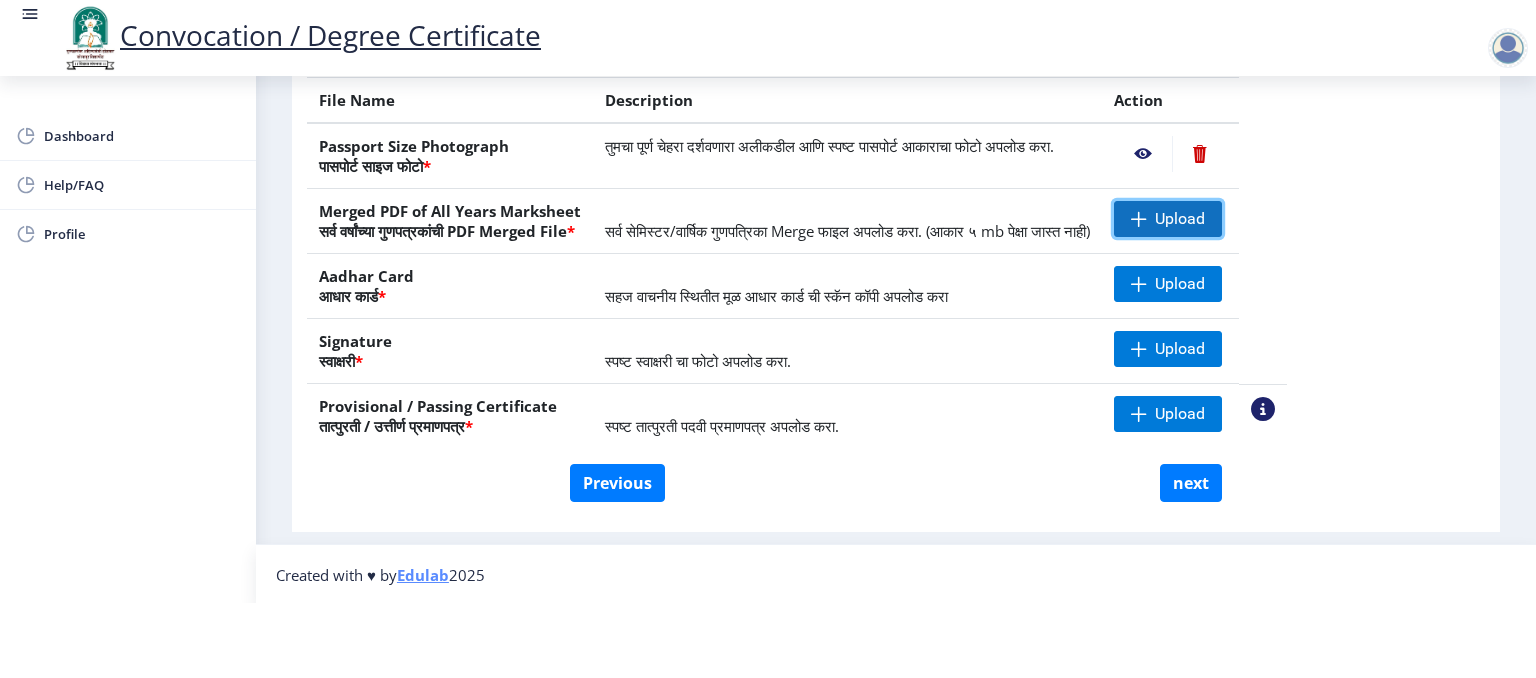 click 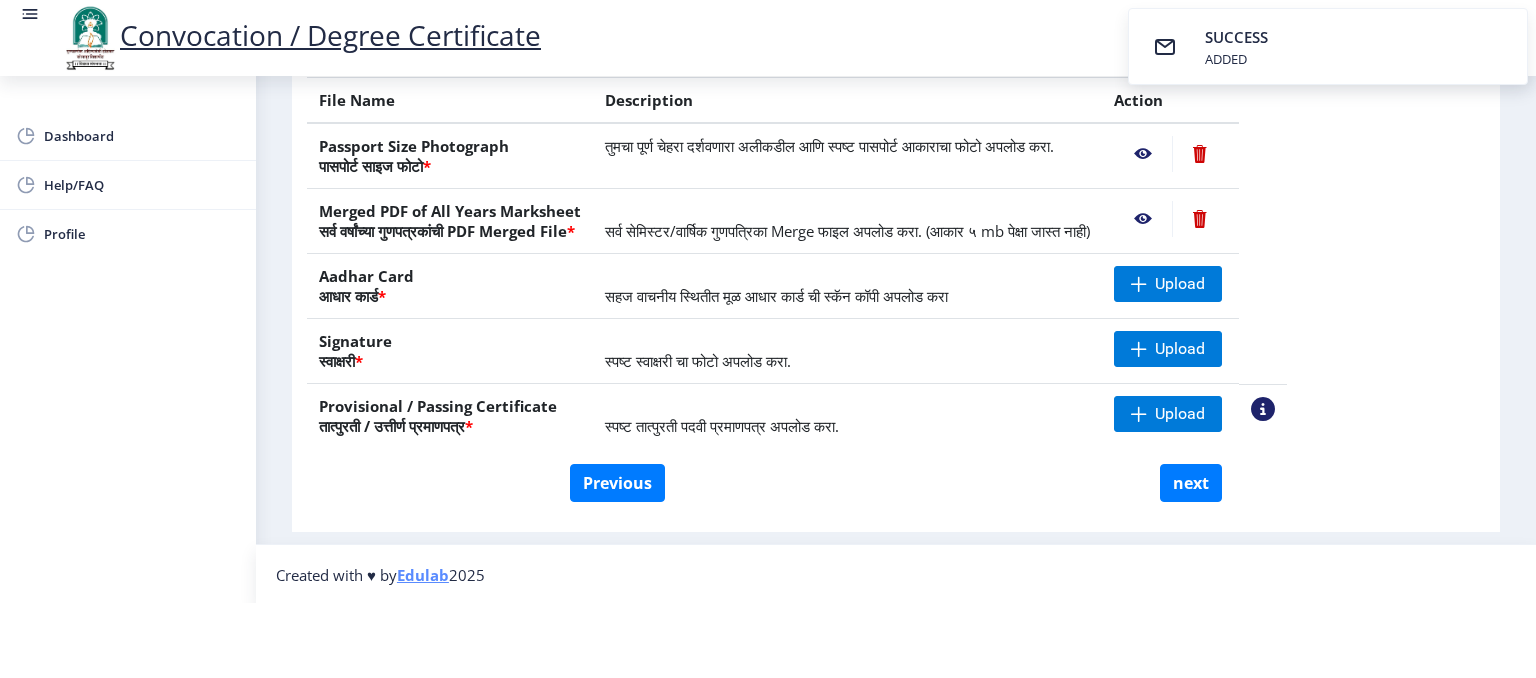click 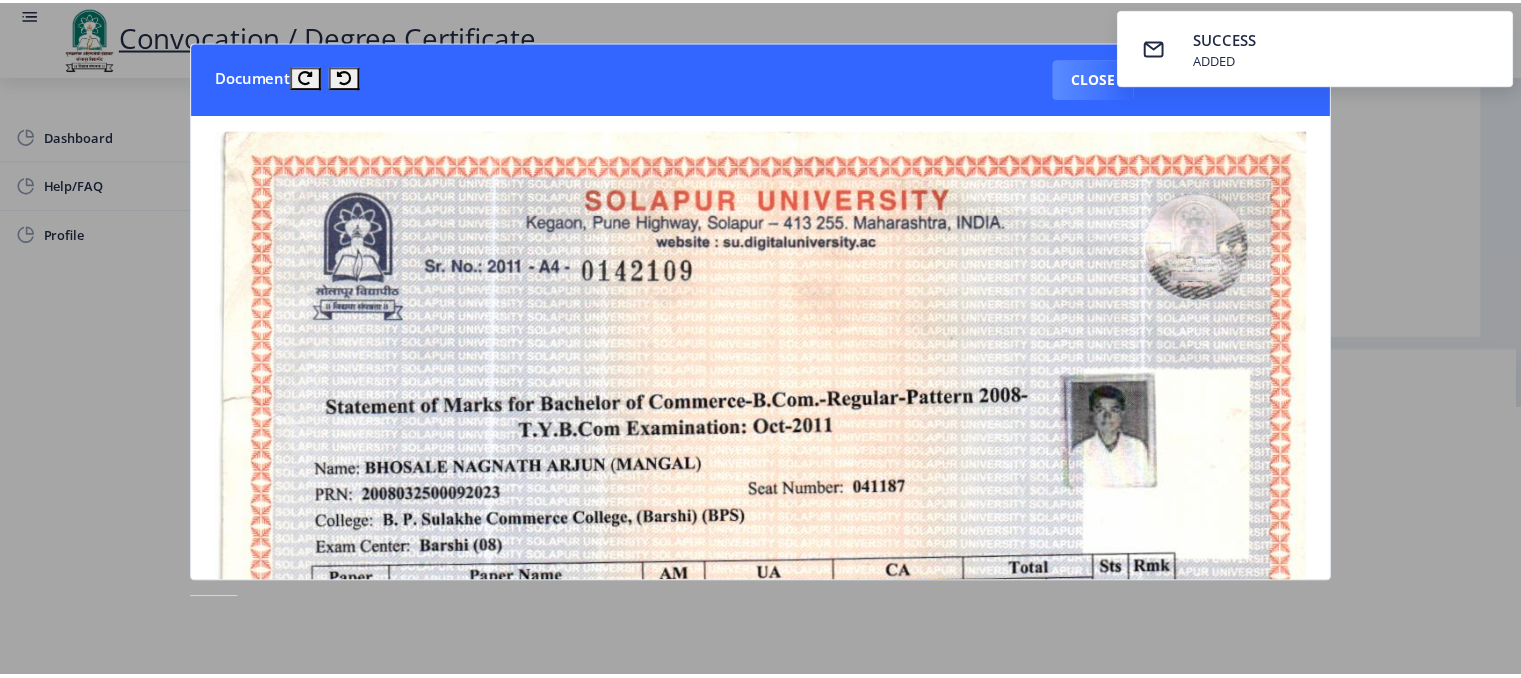 scroll, scrollTop: 0, scrollLeft: 0, axis: both 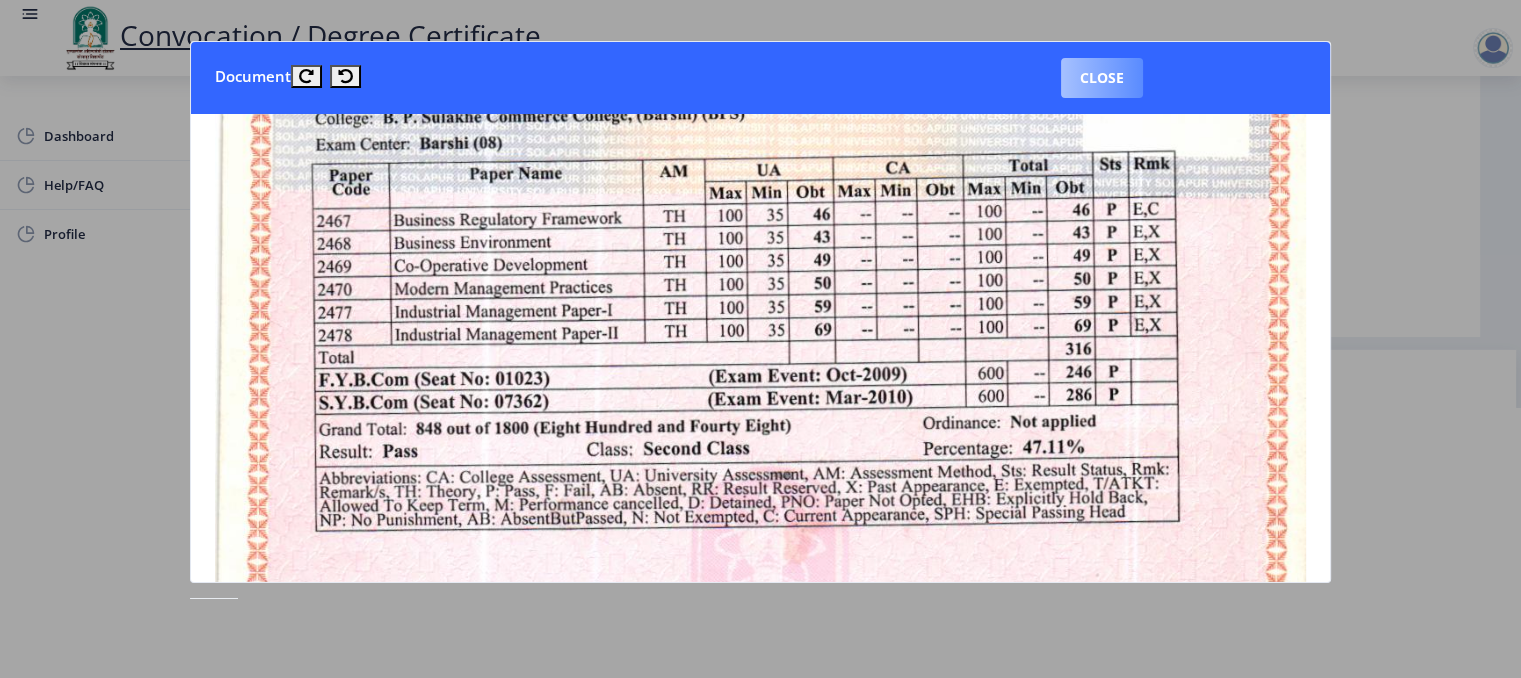 click on "Close" at bounding box center [1102, 78] 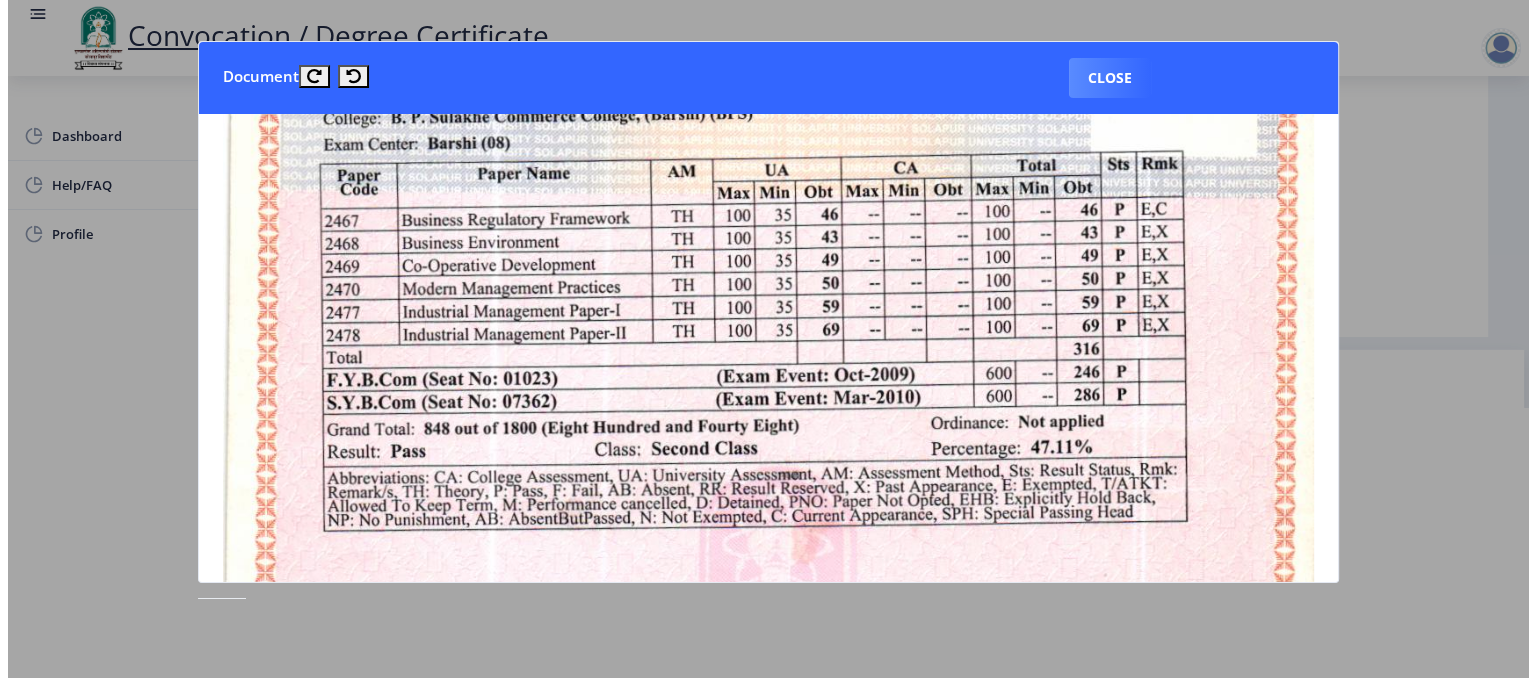scroll, scrollTop: 75, scrollLeft: 0, axis: vertical 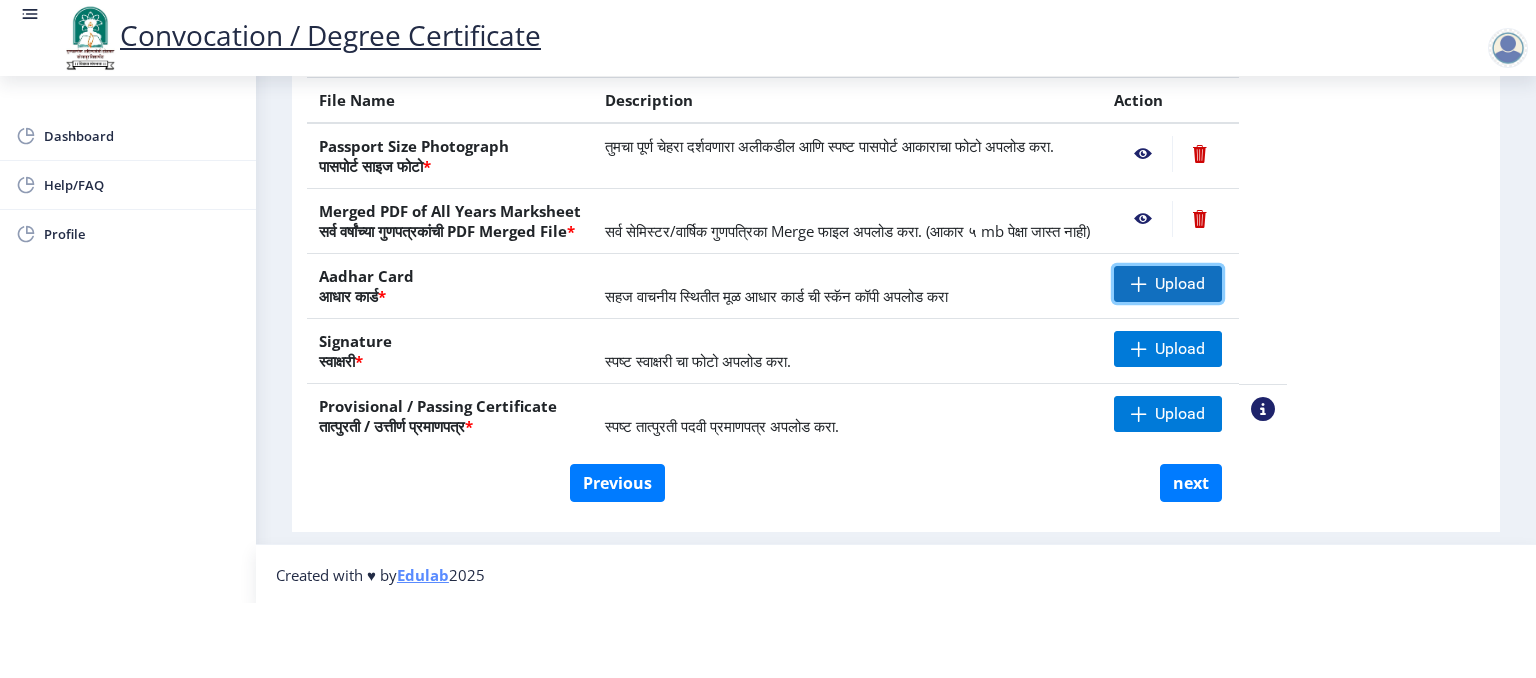 click on "Upload" 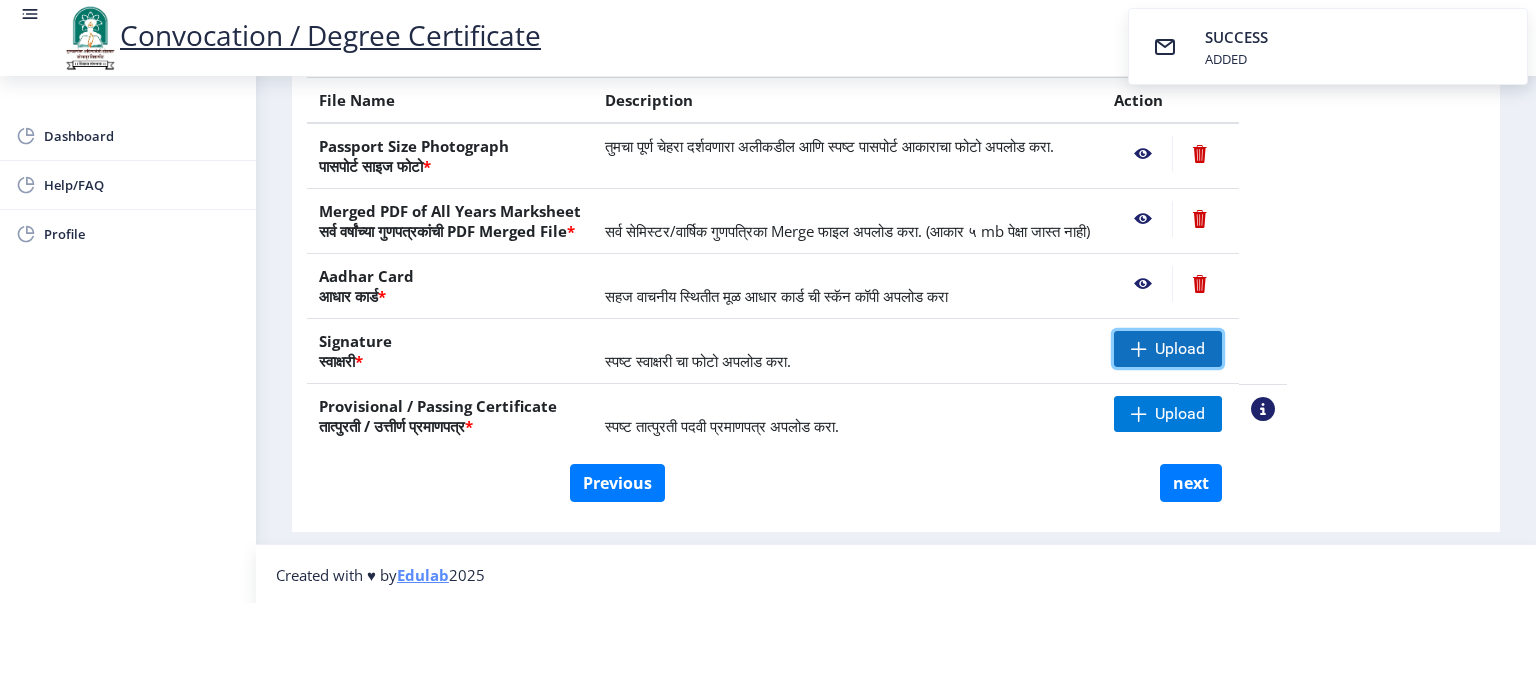 click on "Upload" 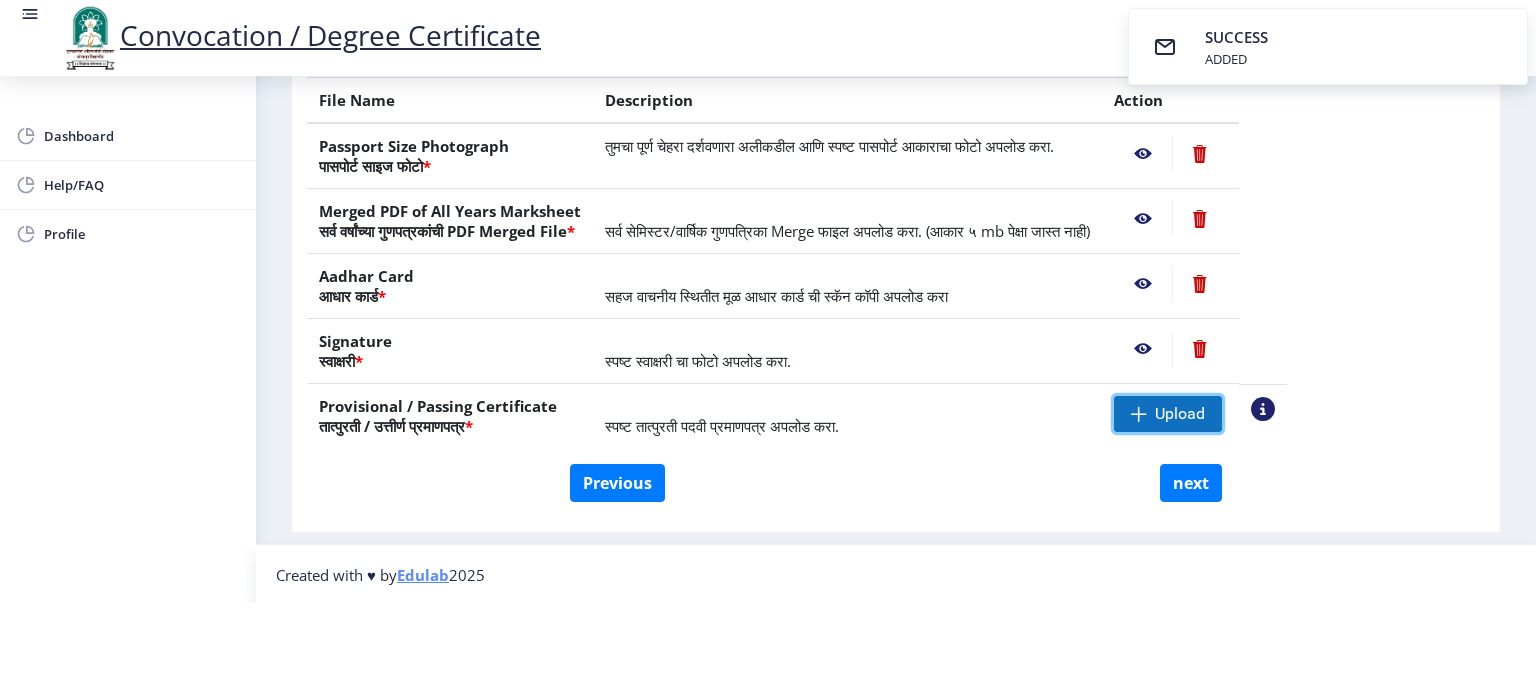 click 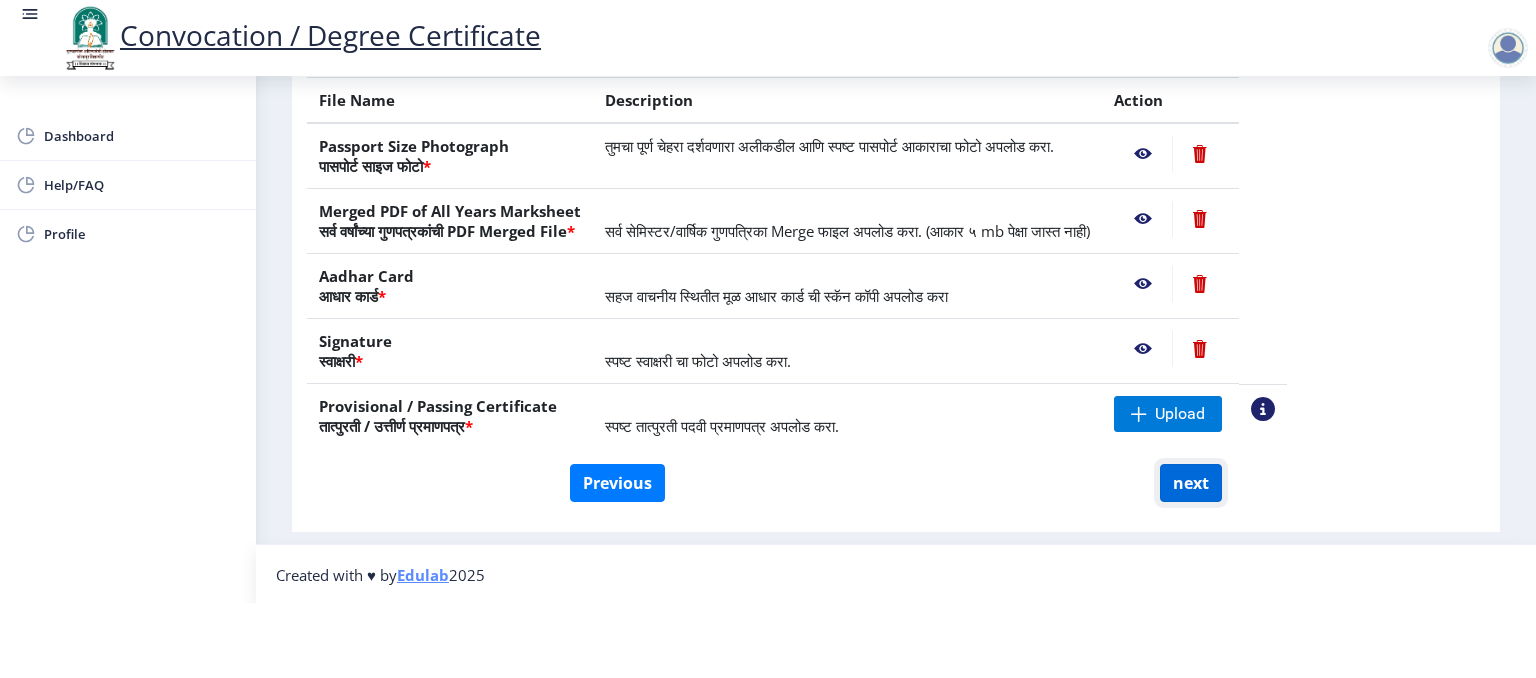click on "next" 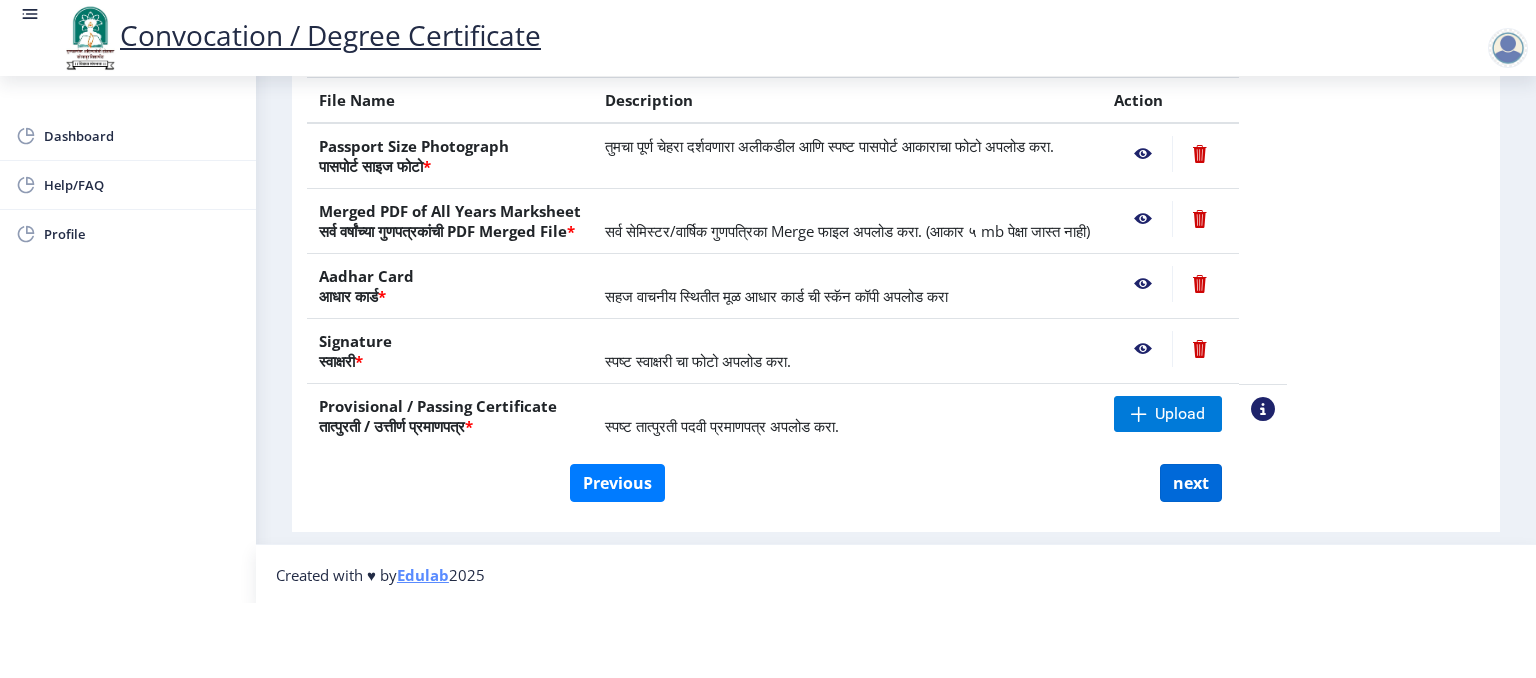 scroll, scrollTop: 0, scrollLeft: 0, axis: both 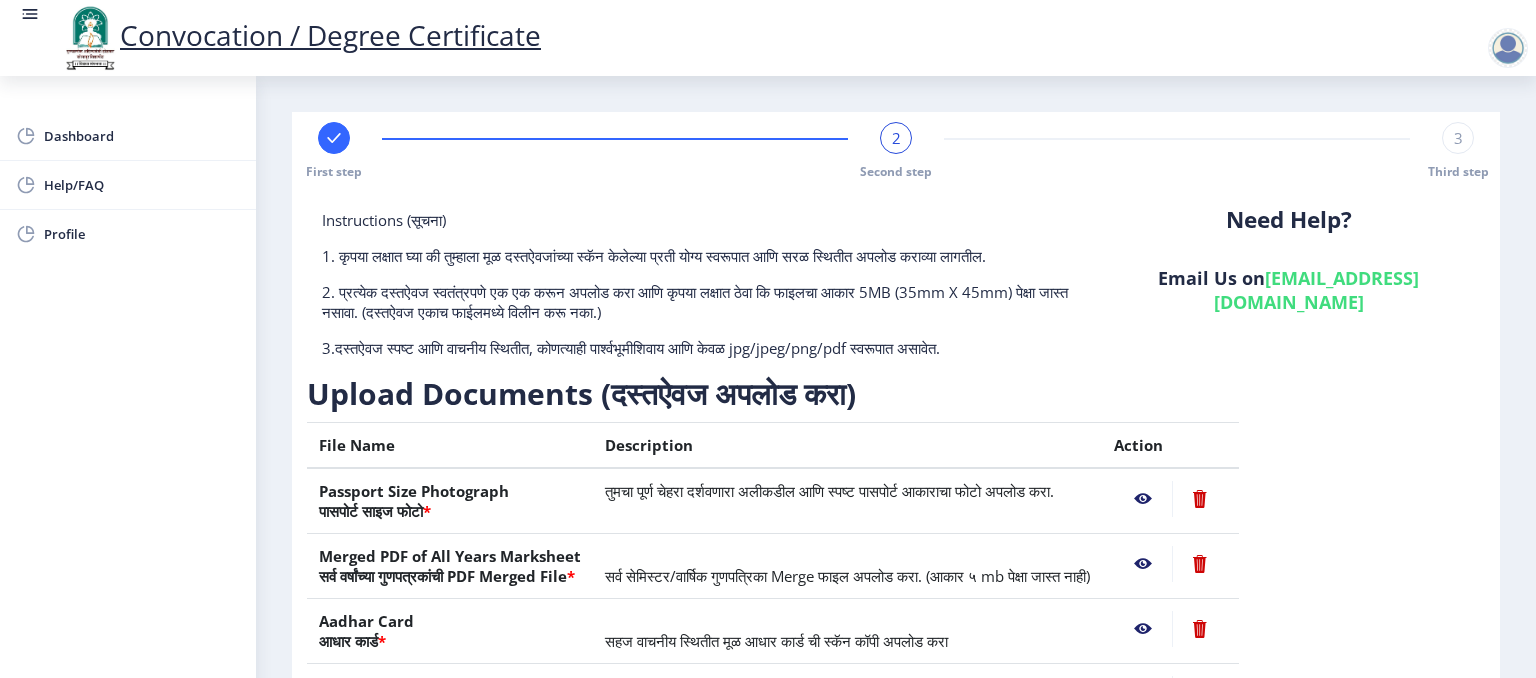 select 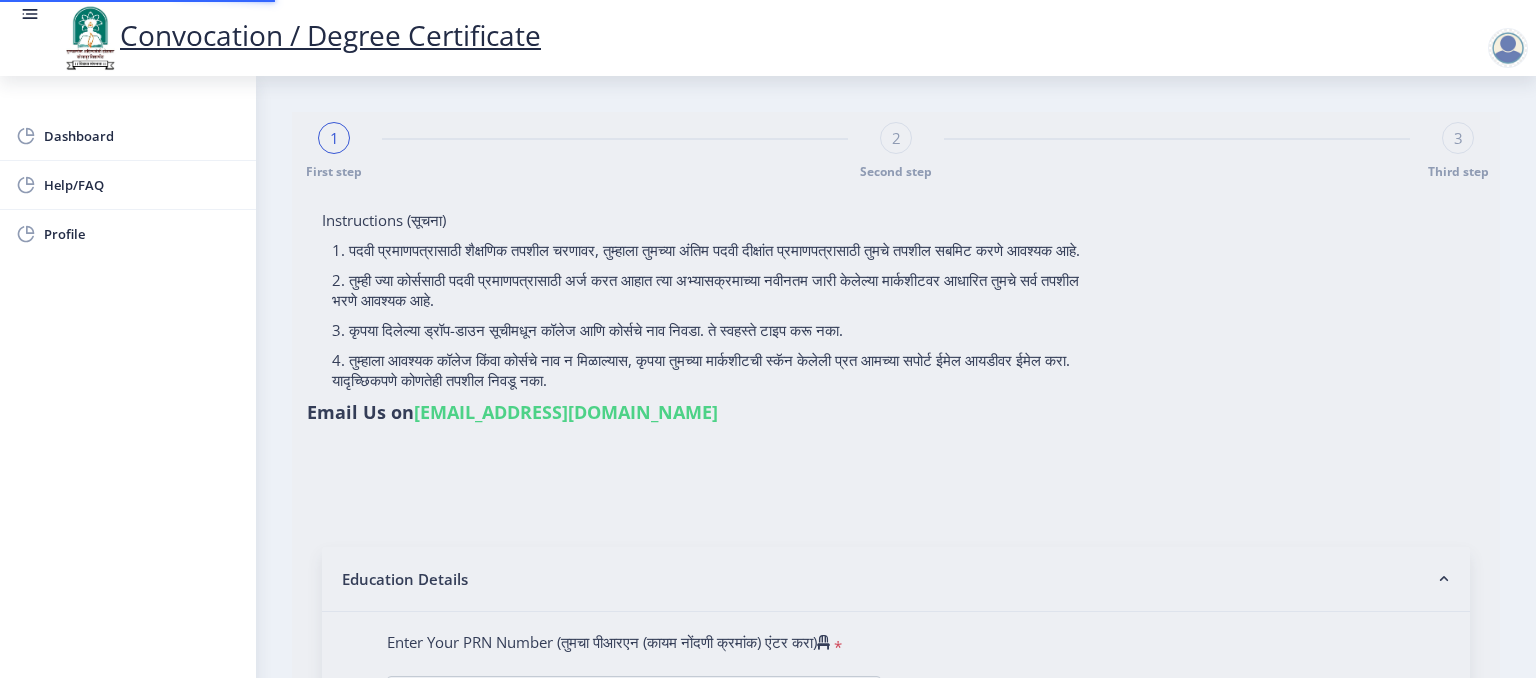 type on "[PERSON_NAME] ARJUN [PERSON_NAME]" 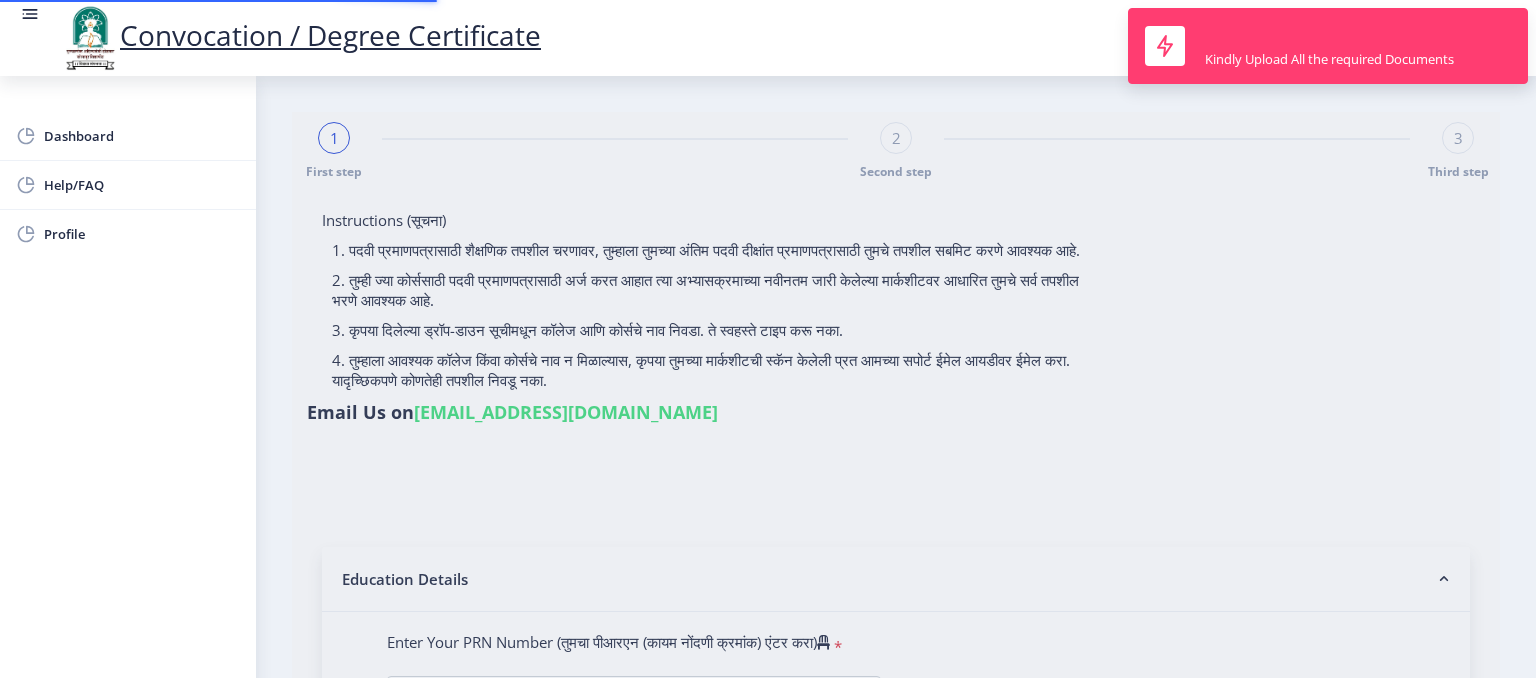 type on "2008032500092023" 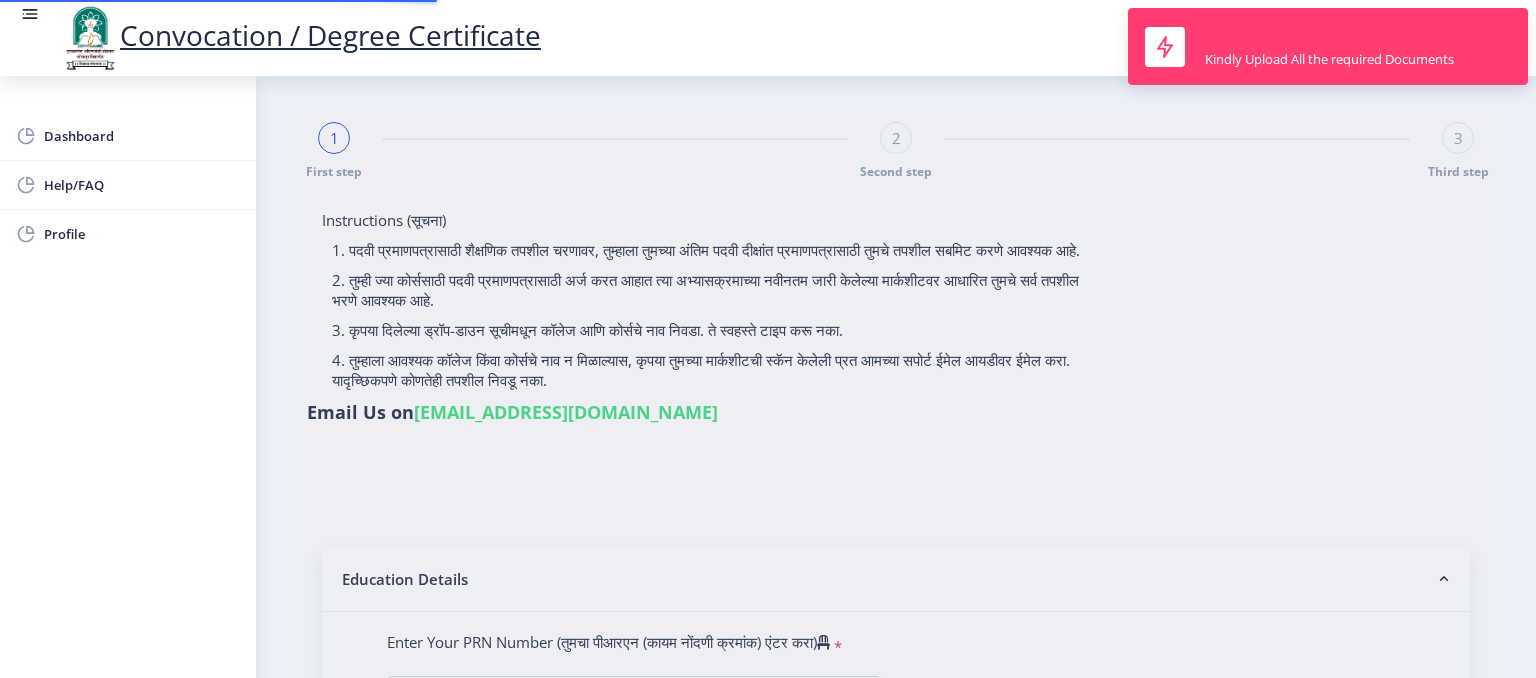 select on "Industrial Management" 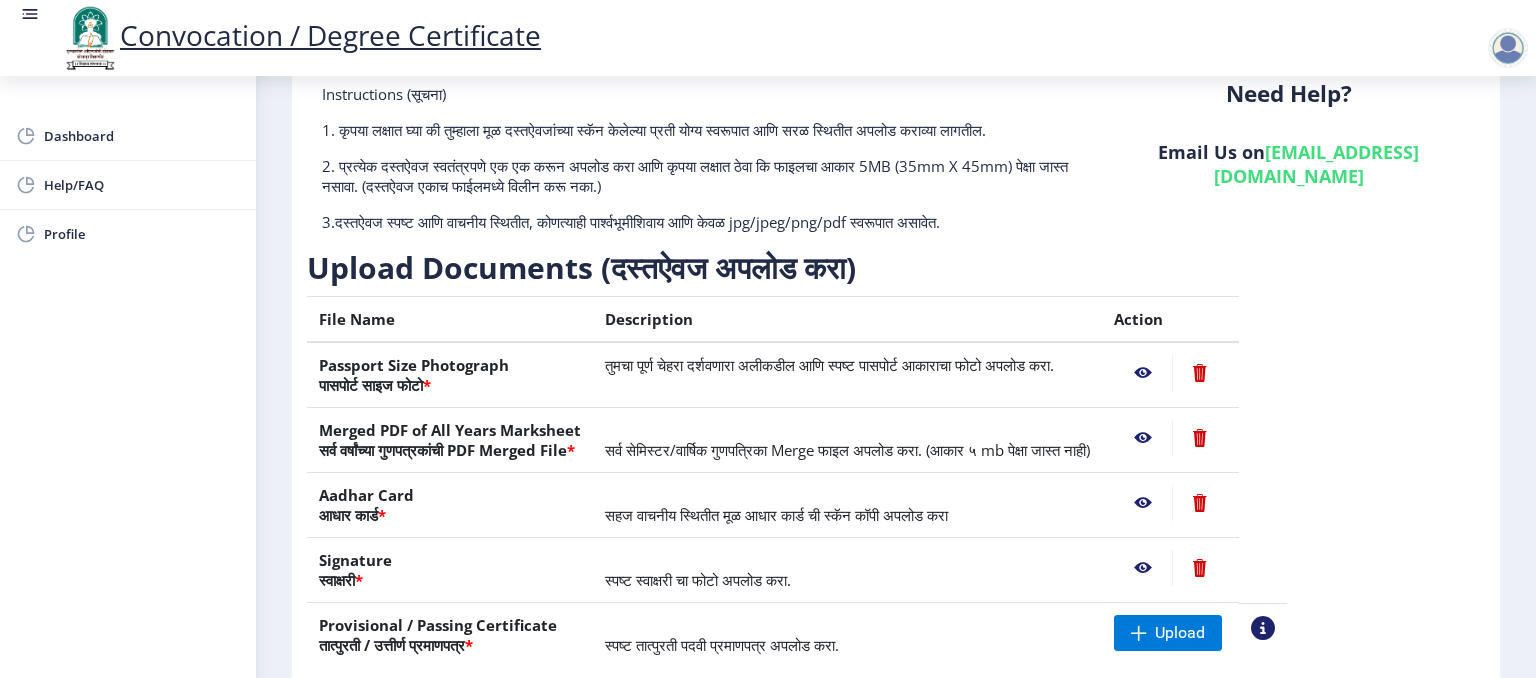scroll, scrollTop: 0, scrollLeft: 0, axis: both 